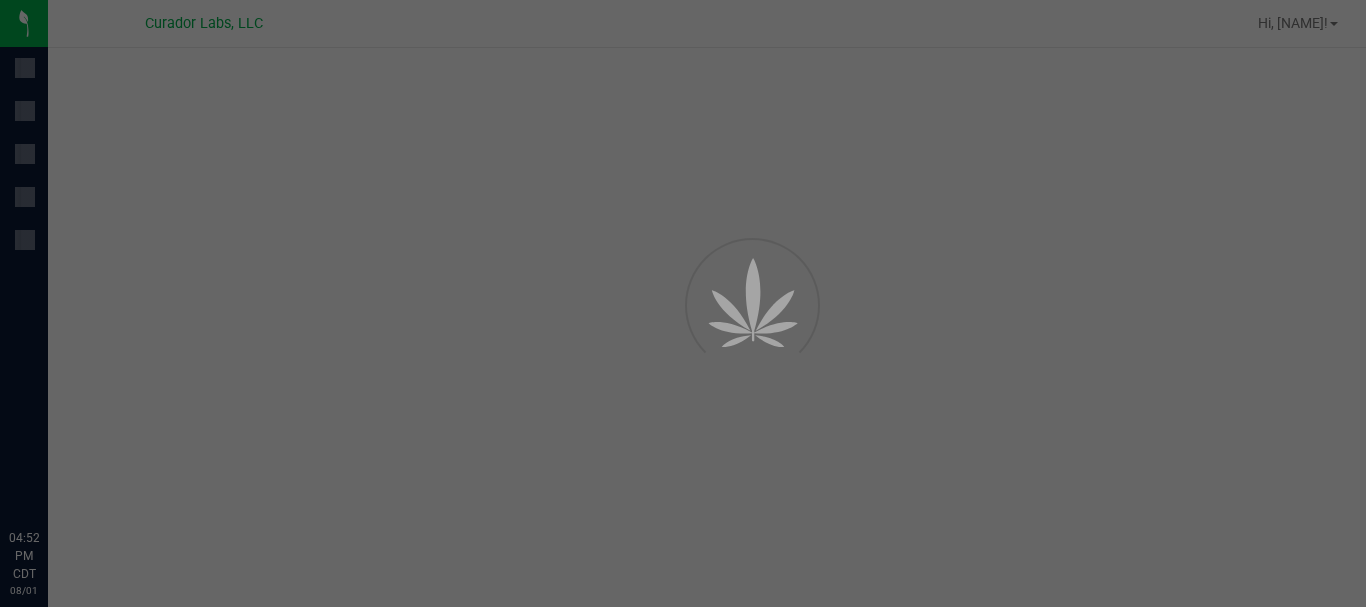 scroll, scrollTop: 0, scrollLeft: 0, axis: both 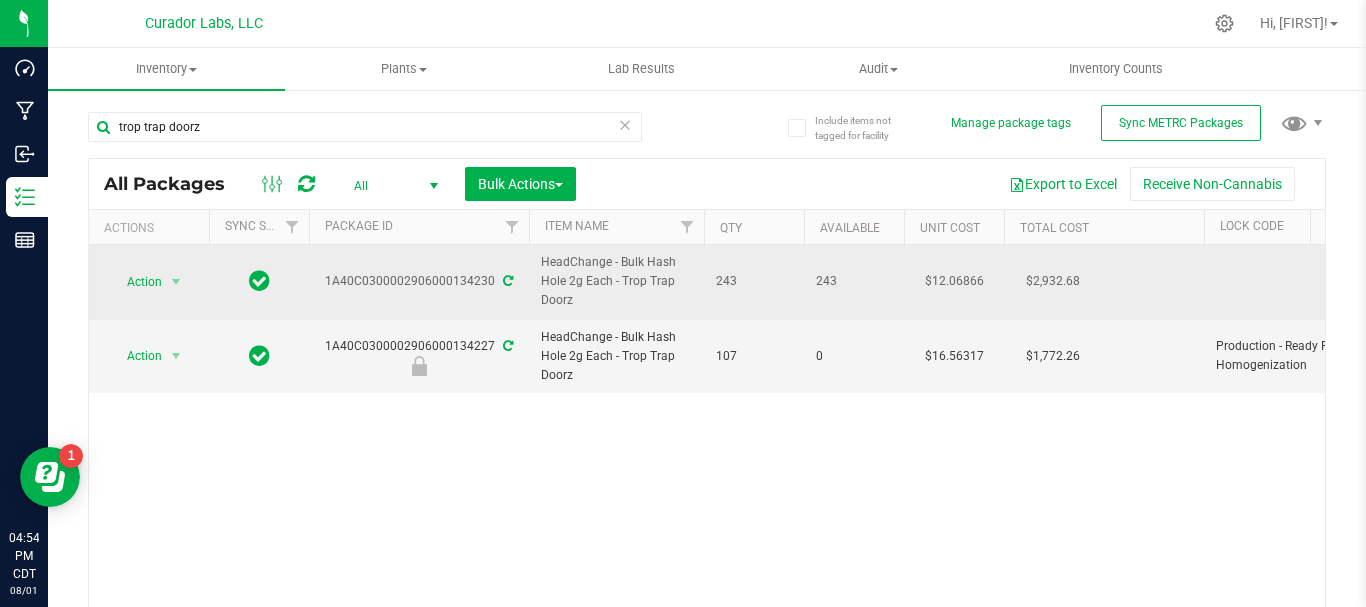 click at bounding box center [508, 281] 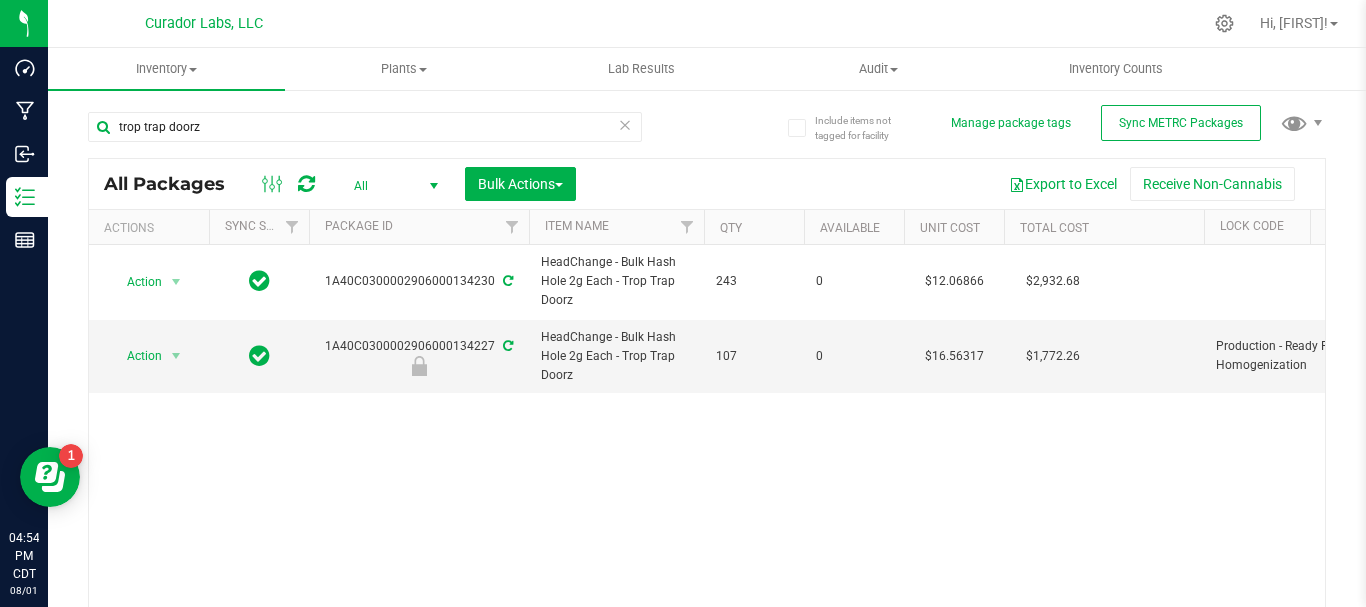 click at bounding box center (508, 281) 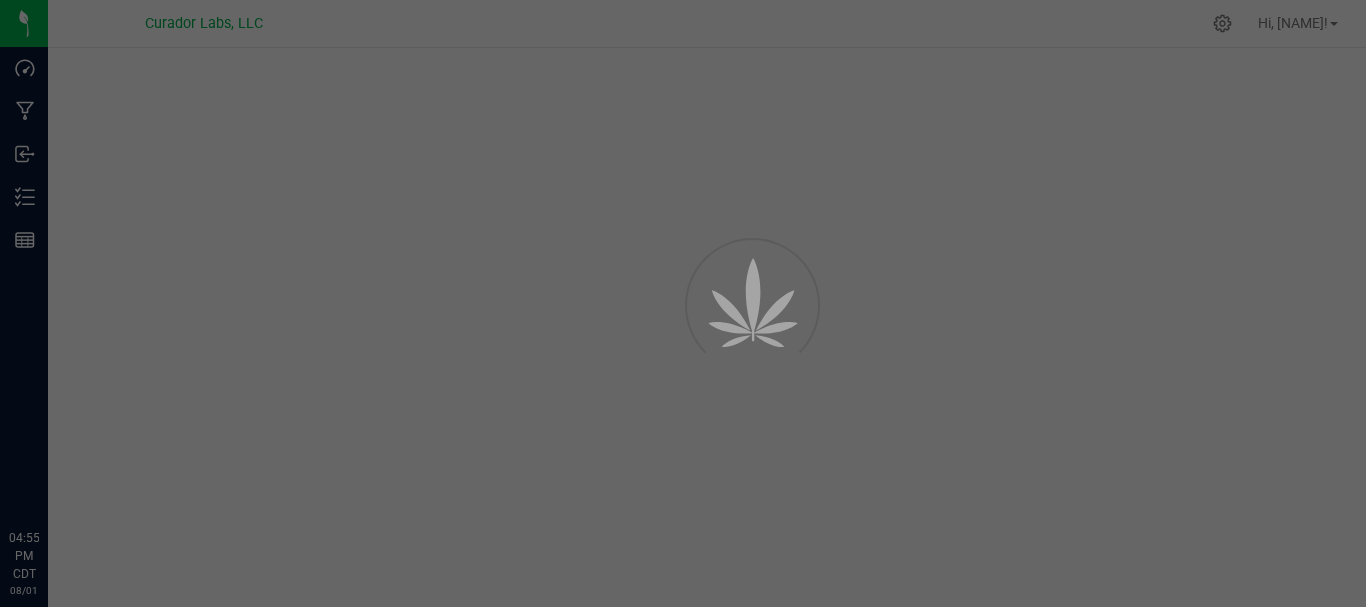 scroll, scrollTop: 0, scrollLeft: 0, axis: both 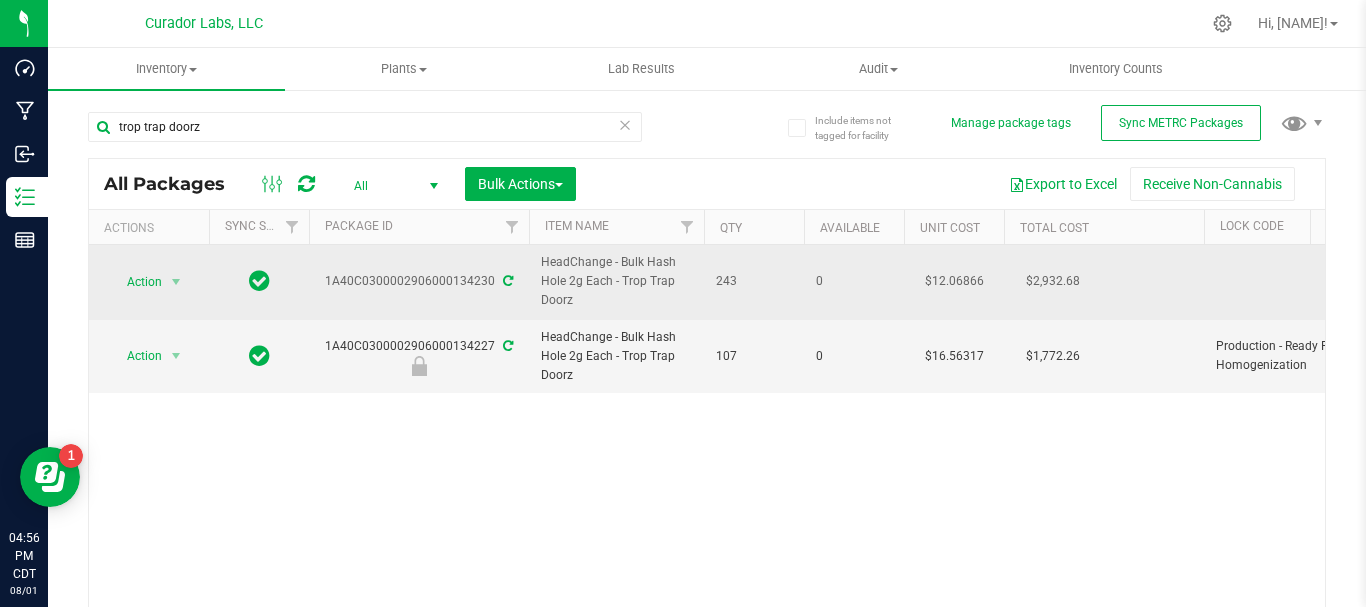 click at bounding box center (508, 281) 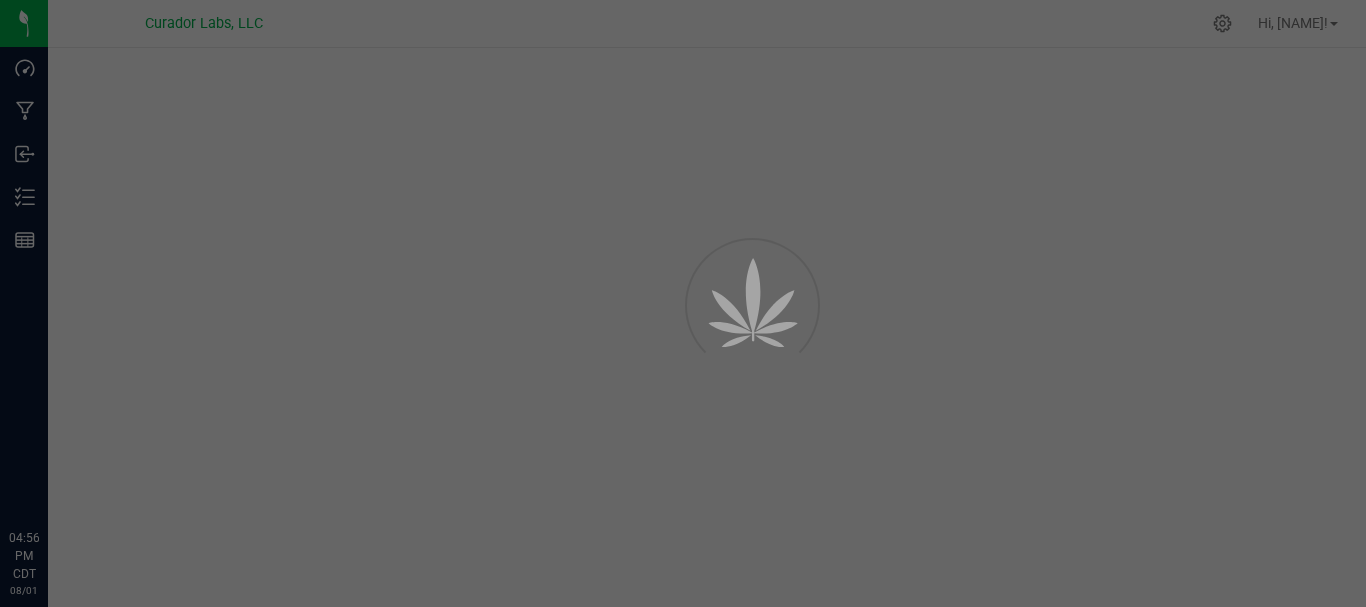 scroll, scrollTop: 0, scrollLeft: 0, axis: both 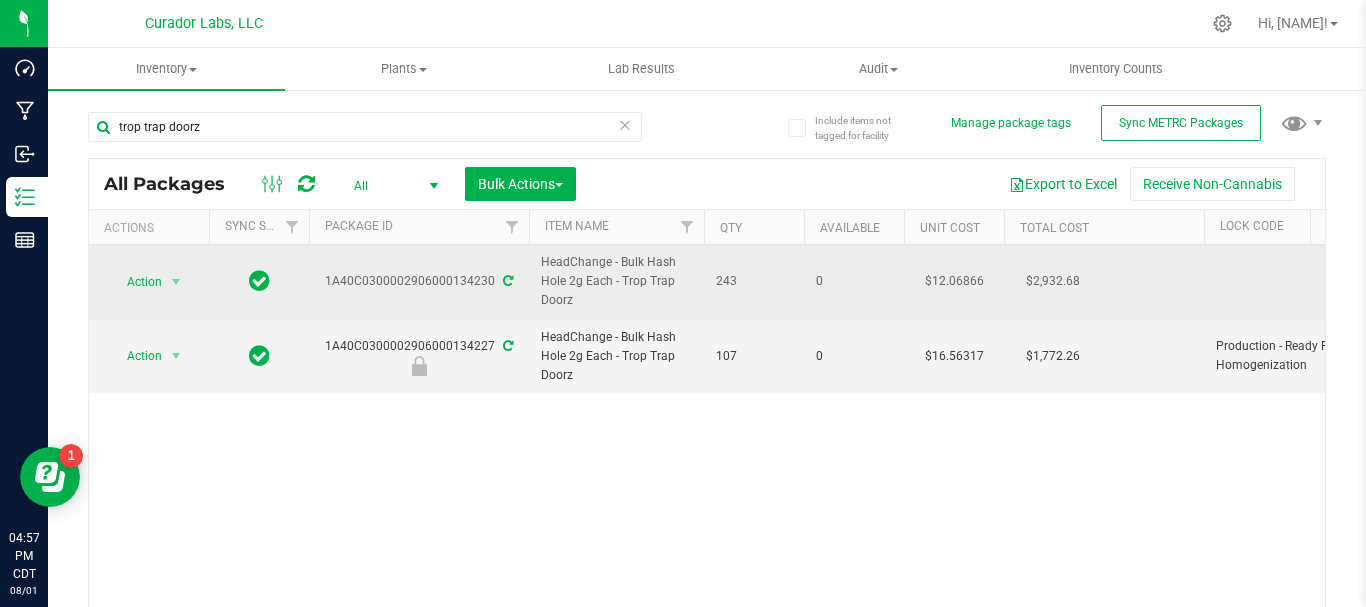 click at bounding box center (508, 281) 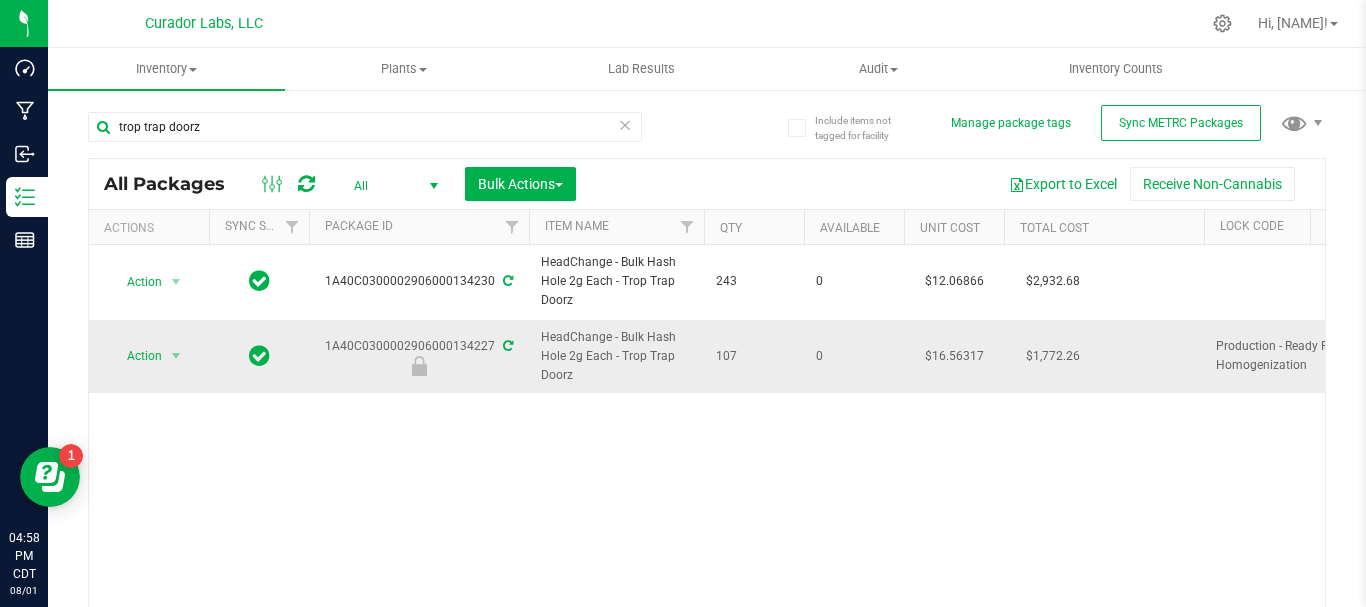 scroll, scrollTop: 0, scrollLeft: 1569, axis: horizontal 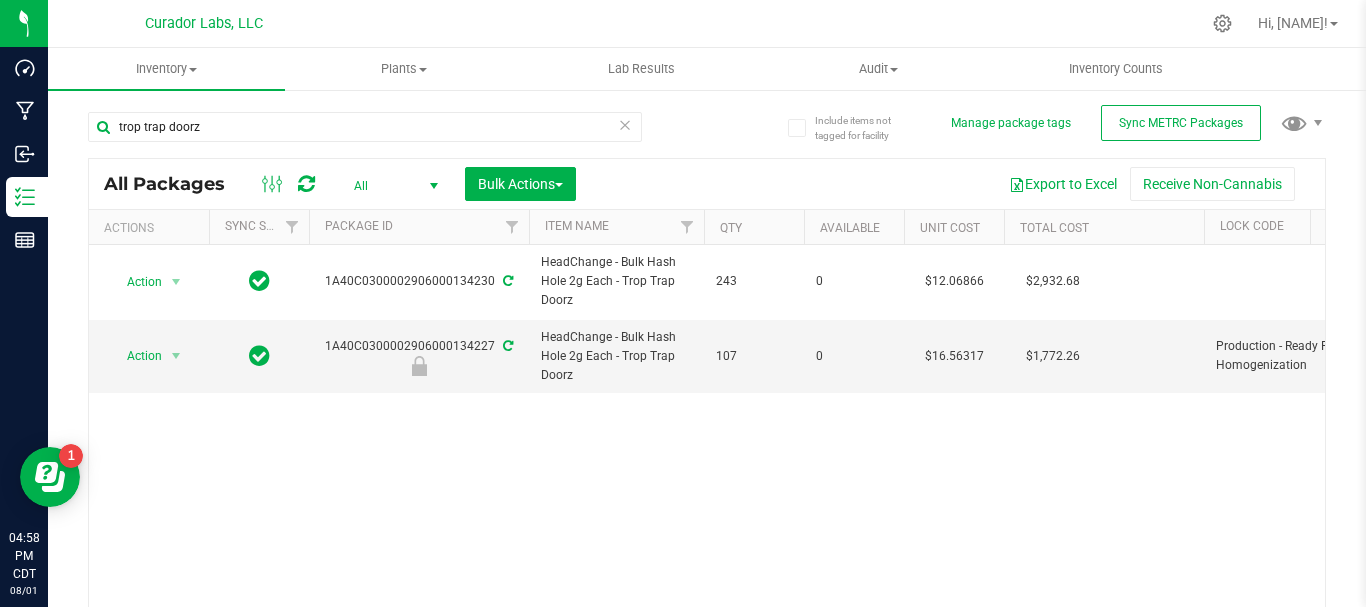 click on "All" at bounding box center [392, 186] 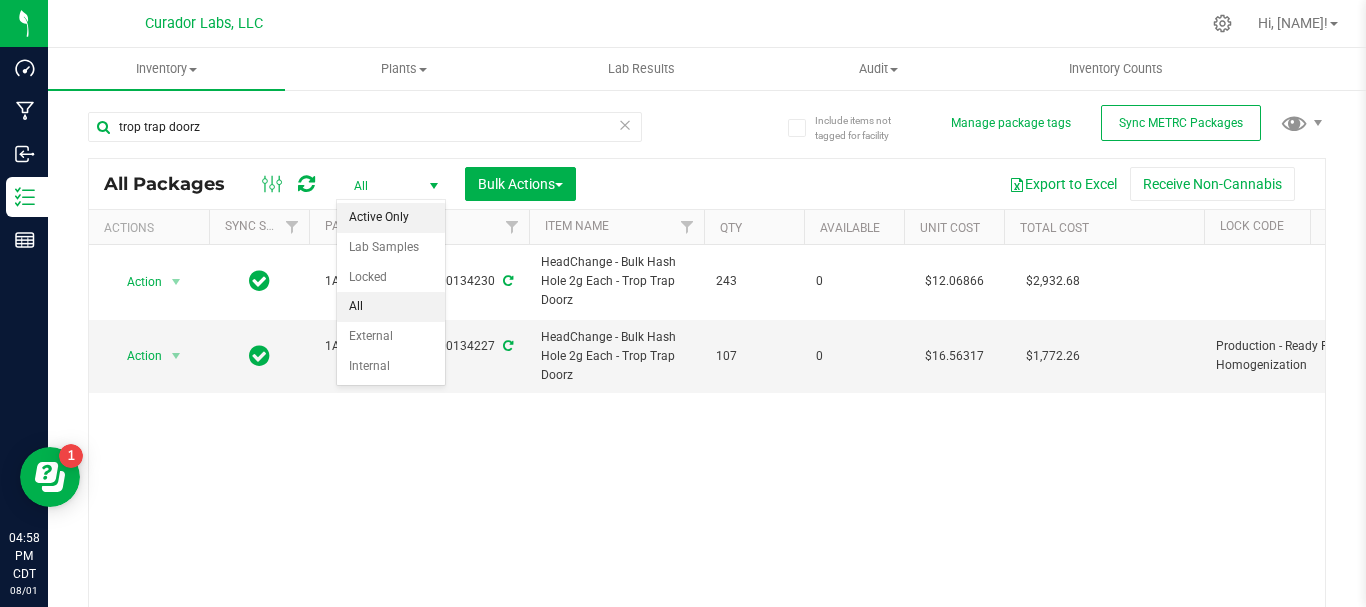 click on "Active Only" at bounding box center [391, 218] 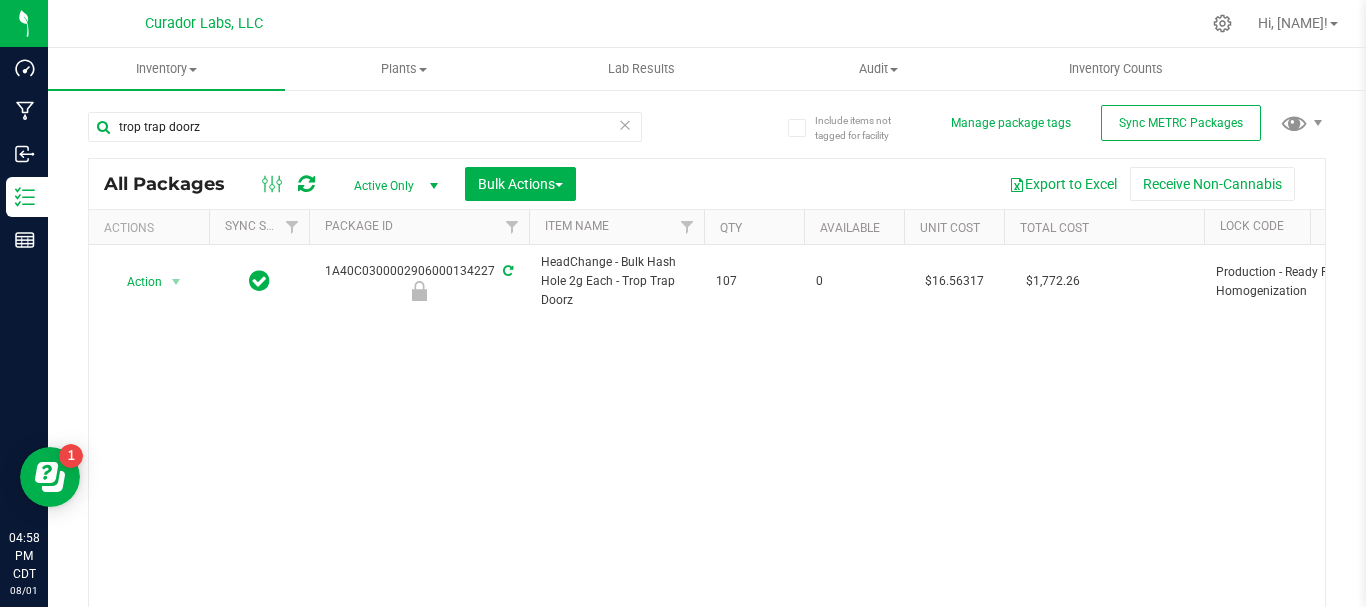 click on "Active Only" at bounding box center [392, 186] 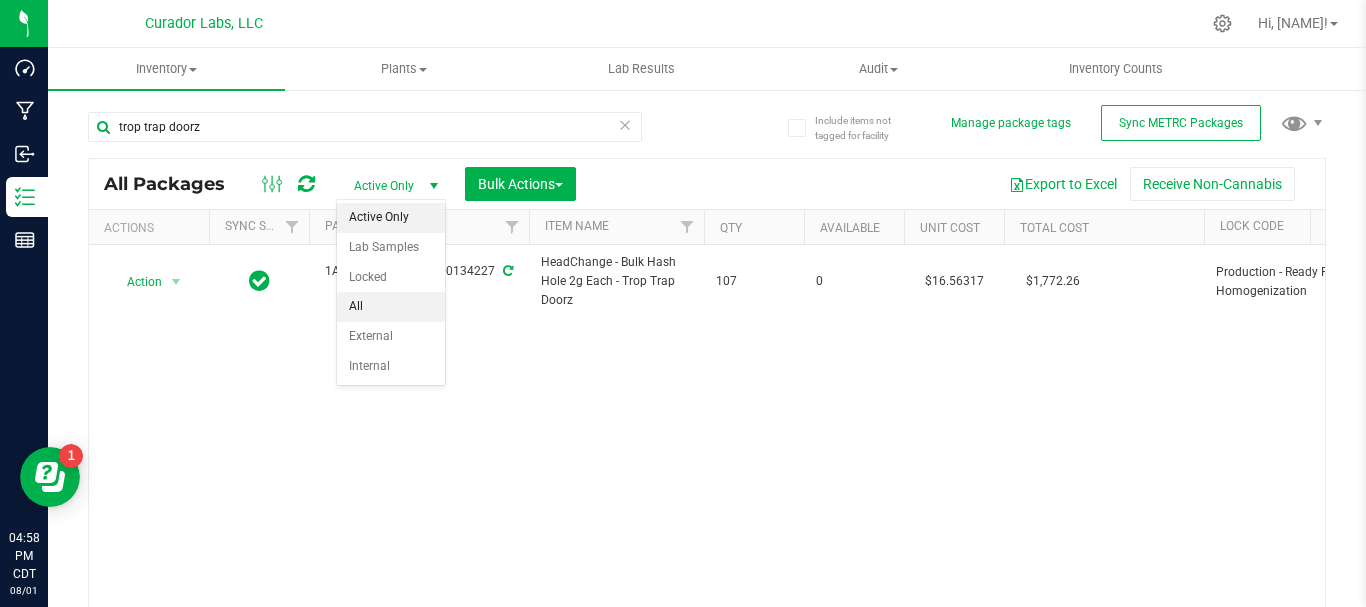 click on "All" at bounding box center [391, 307] 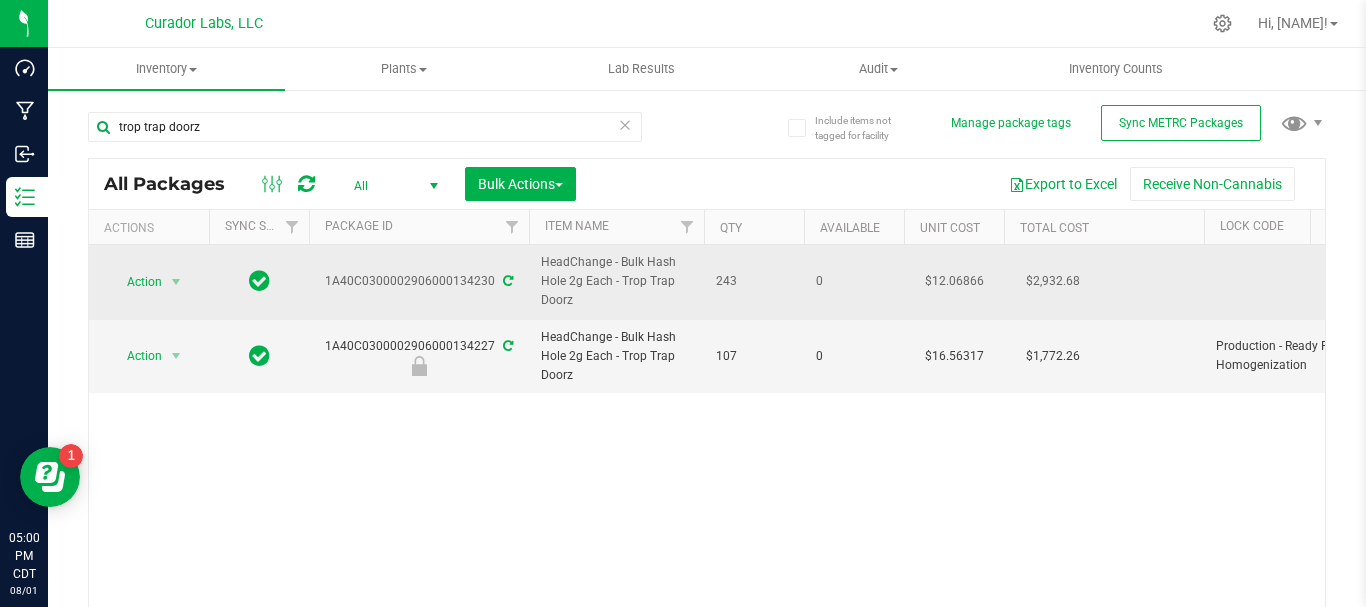 click at bounding box center [508, 281] 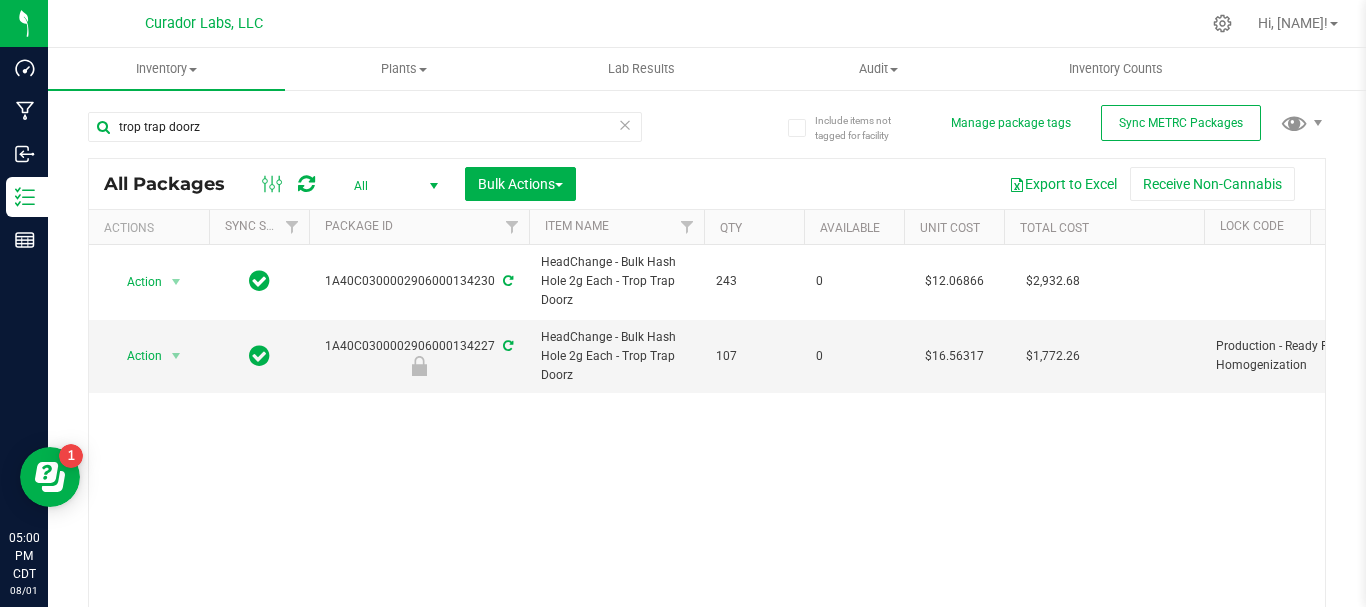 click on "All" at bounding box center [392, 186] 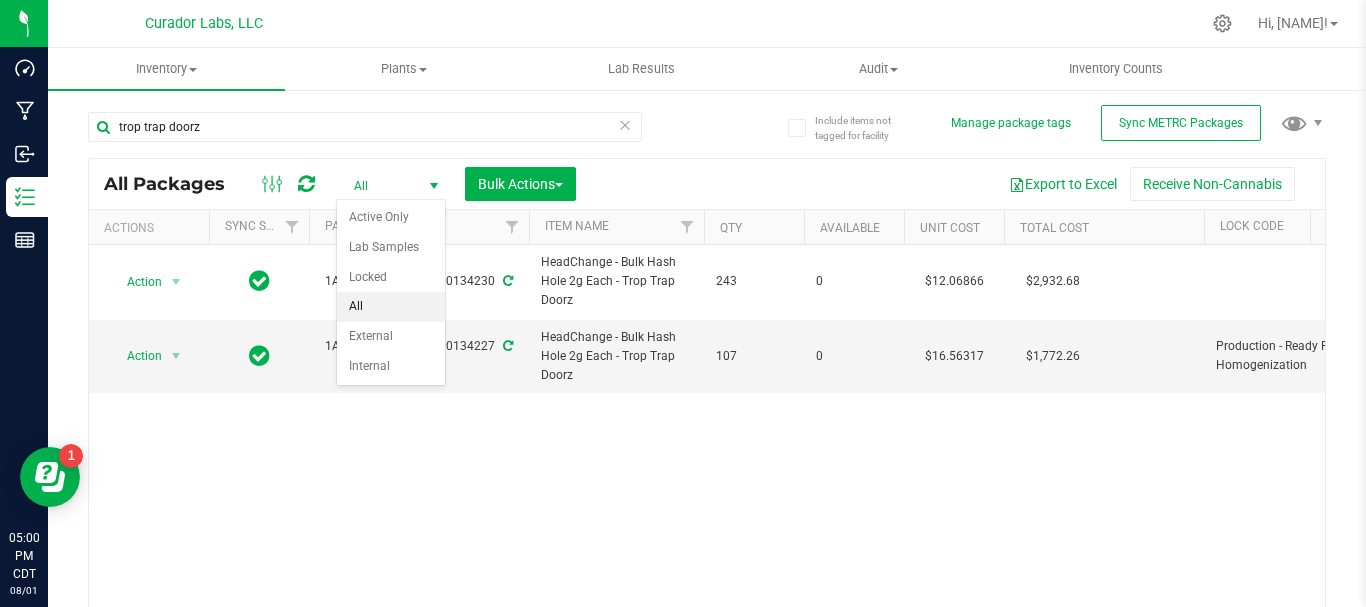 click on "trop trap doorz" at bounding box center [365, 135] 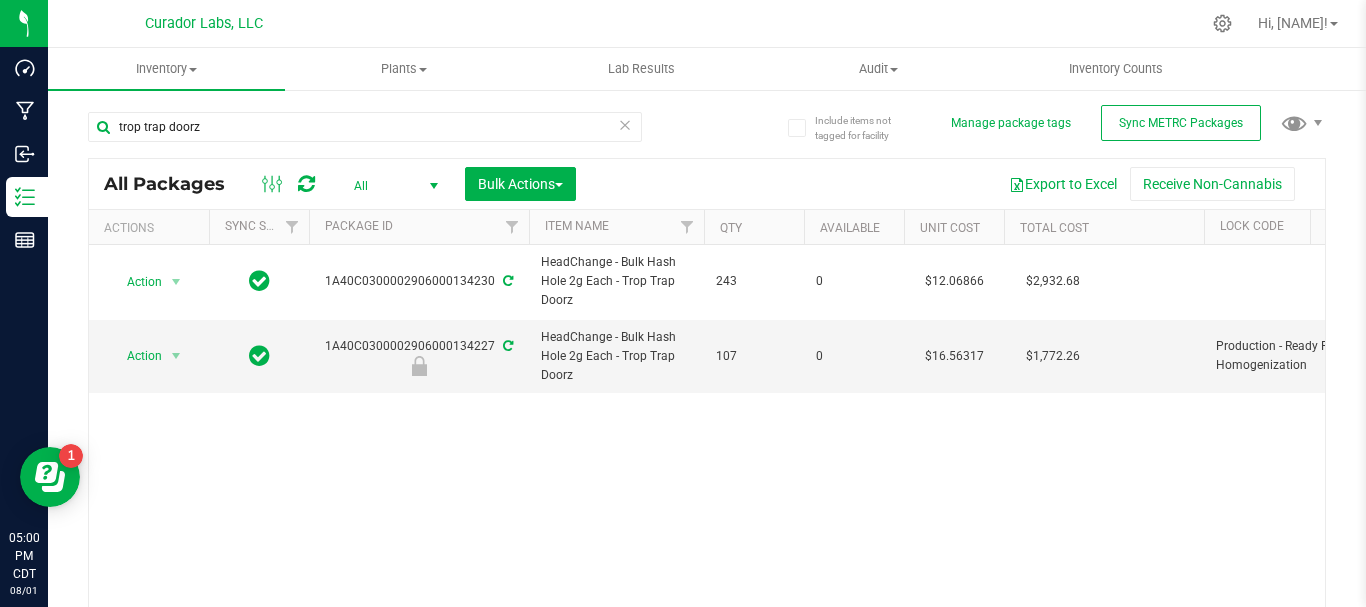 click on "All" at bounding box center [392, 186] 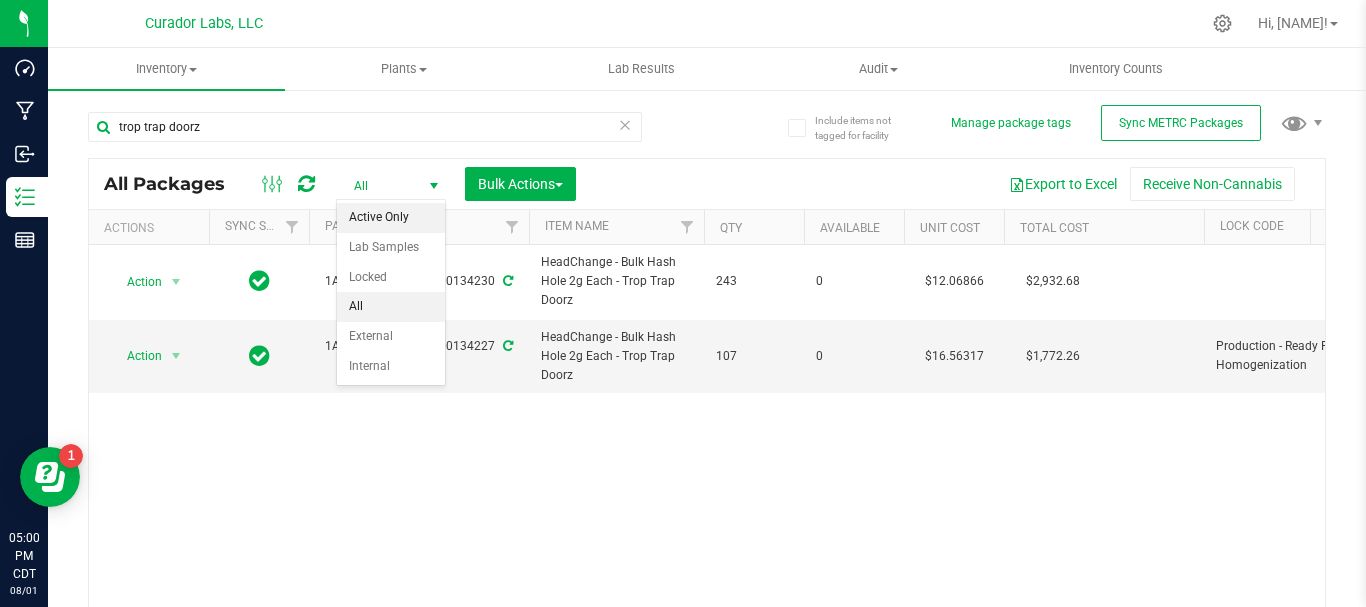click on "Active Only" at bounding box center [391, 218] 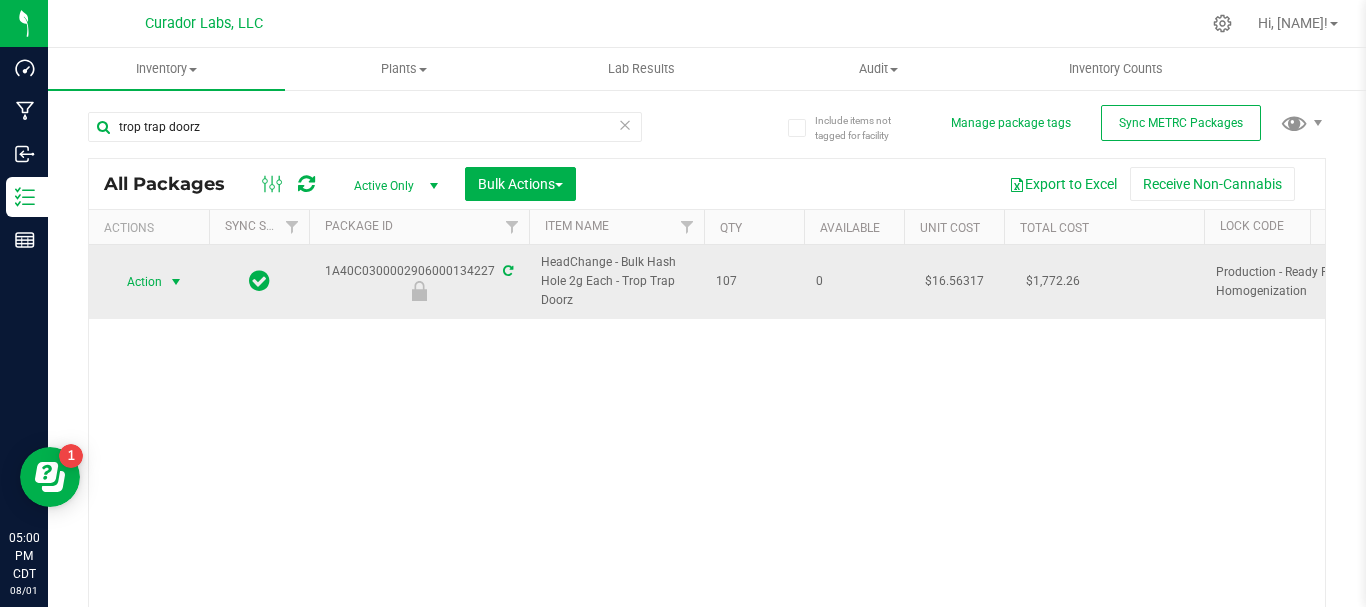 click on "Action" at bounding box center (136, 282) 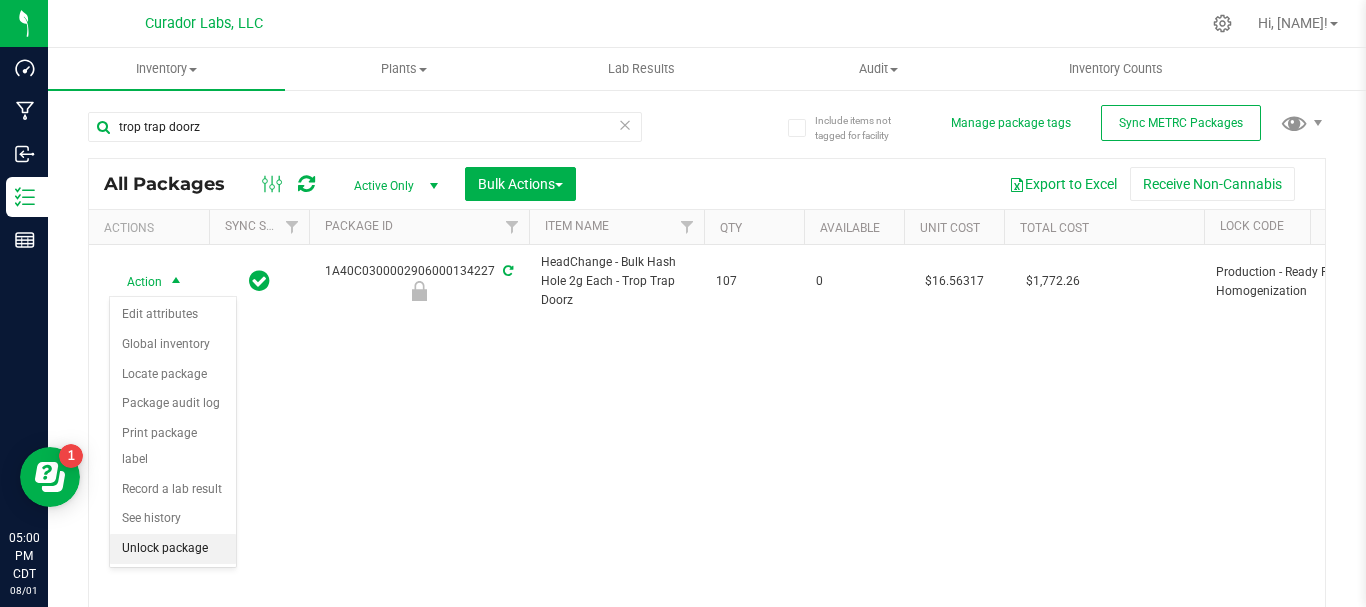 click on "Unlock package" at bounding box center (173, 549) 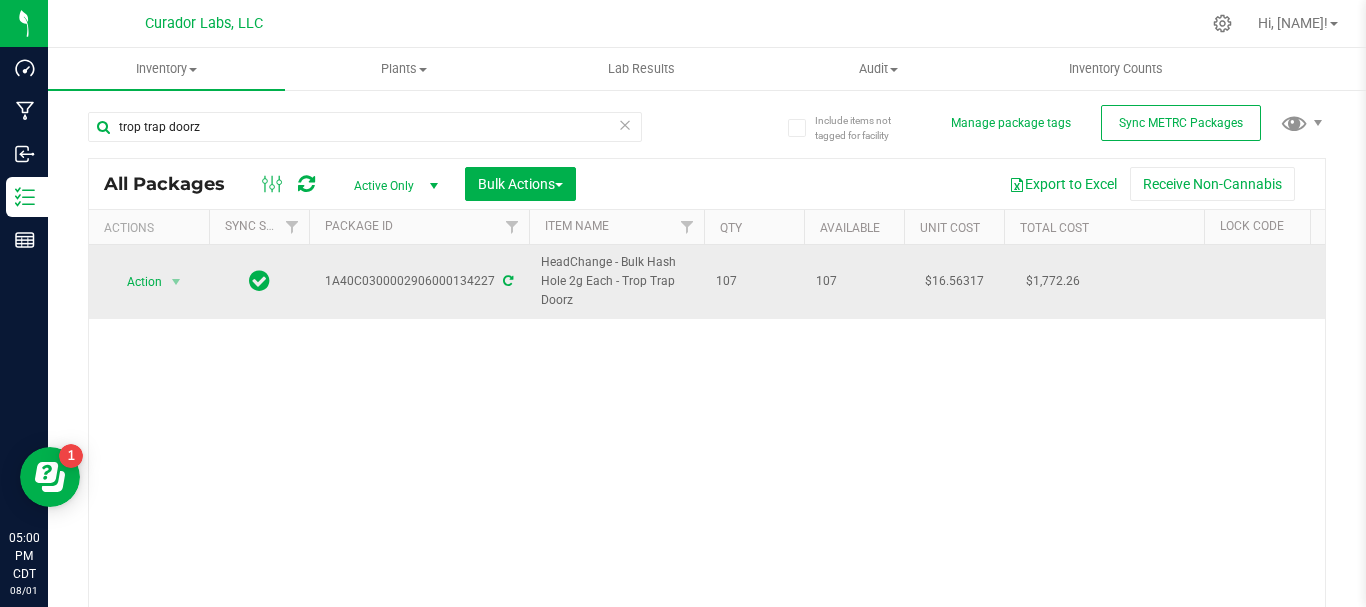 drag, startPoint x: 577, startPoint y: 298, endPoint x: 538, endPoint y: 256, distance: 57.31492 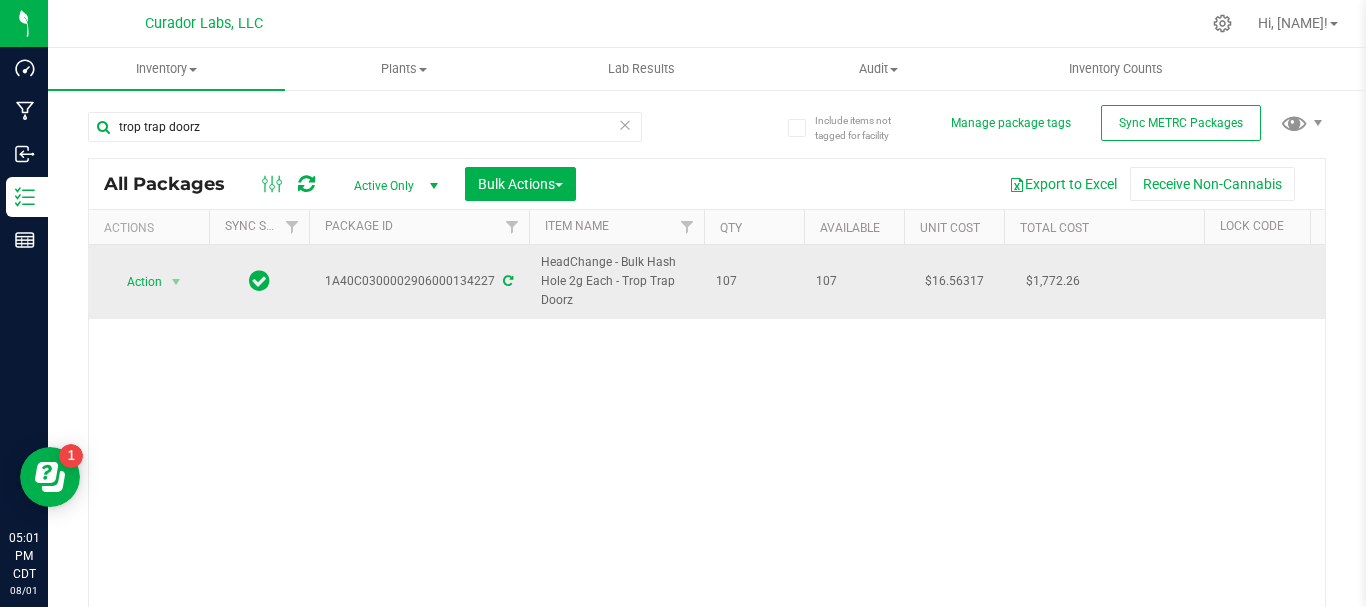copy on "HeadChange - Bulk Hash Hole 2g Each - Trop Trap Doorz" 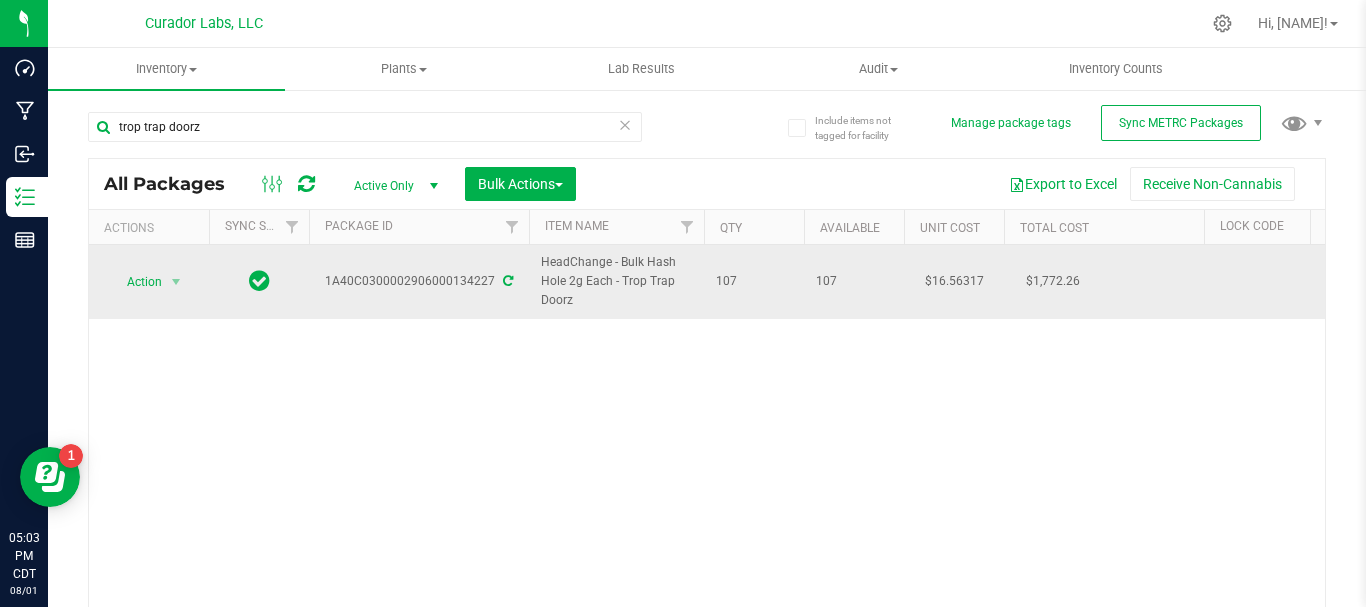 click on "1A40C0300002906000134227" at bounding box center [419, 282] 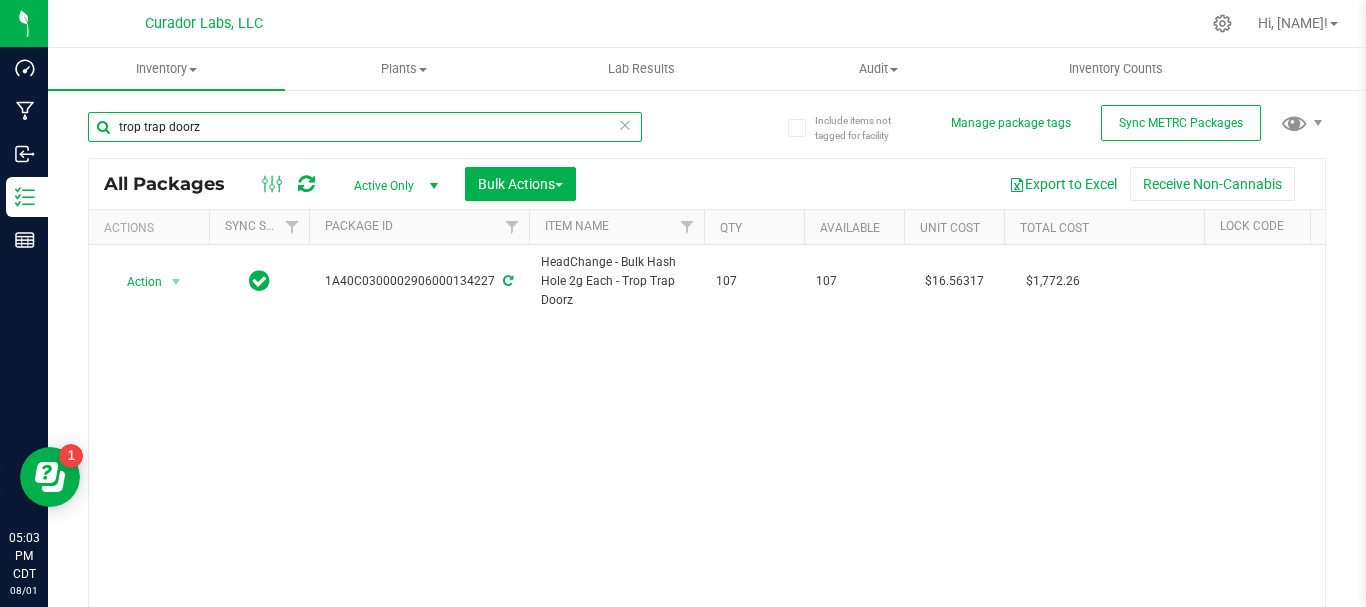 click on "trop trap doorz" at bounding box center [365, 127] 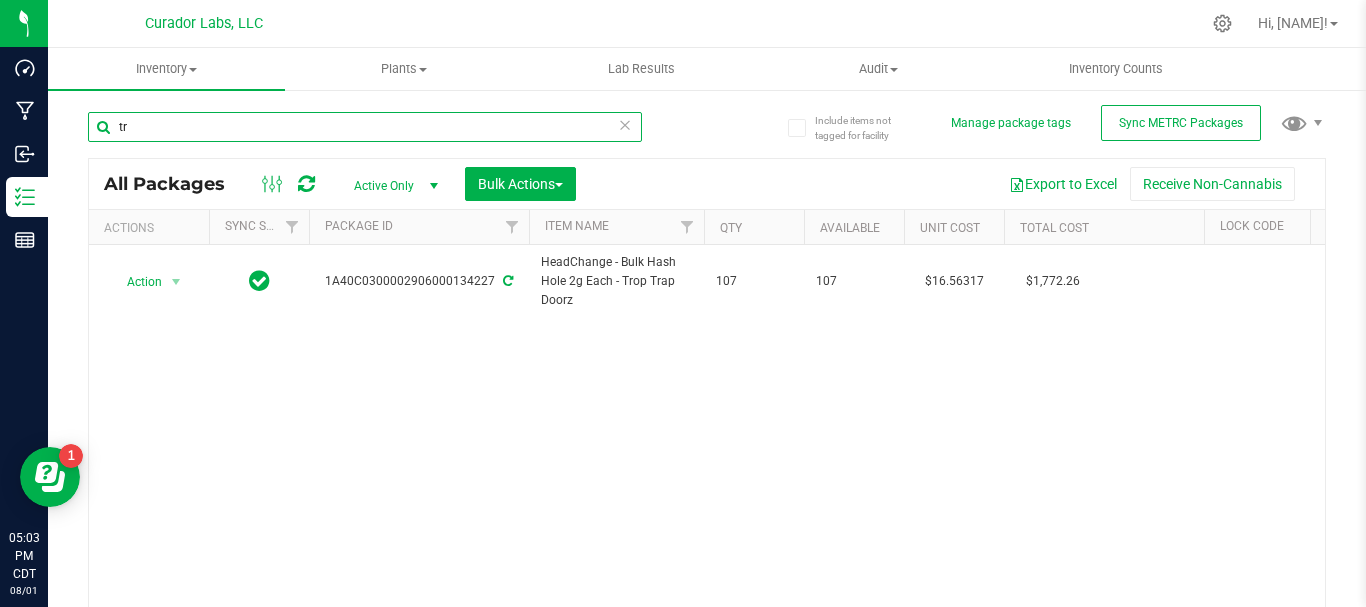 type on "t" 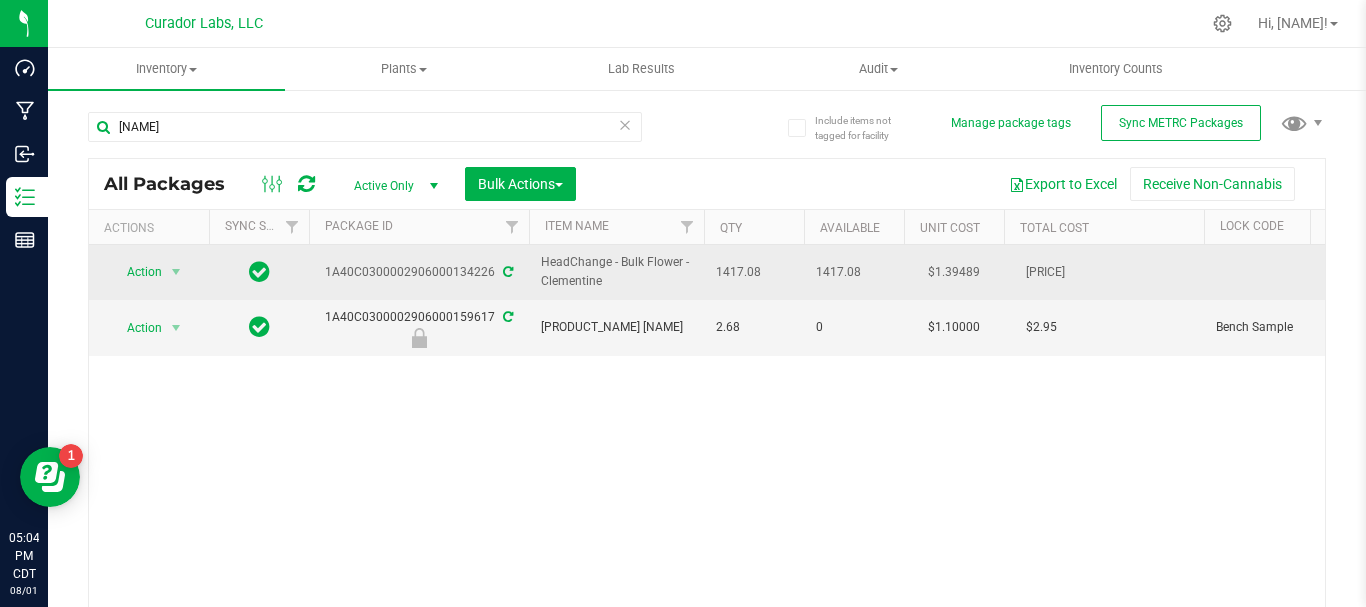 click at bounding box center (508, 272) 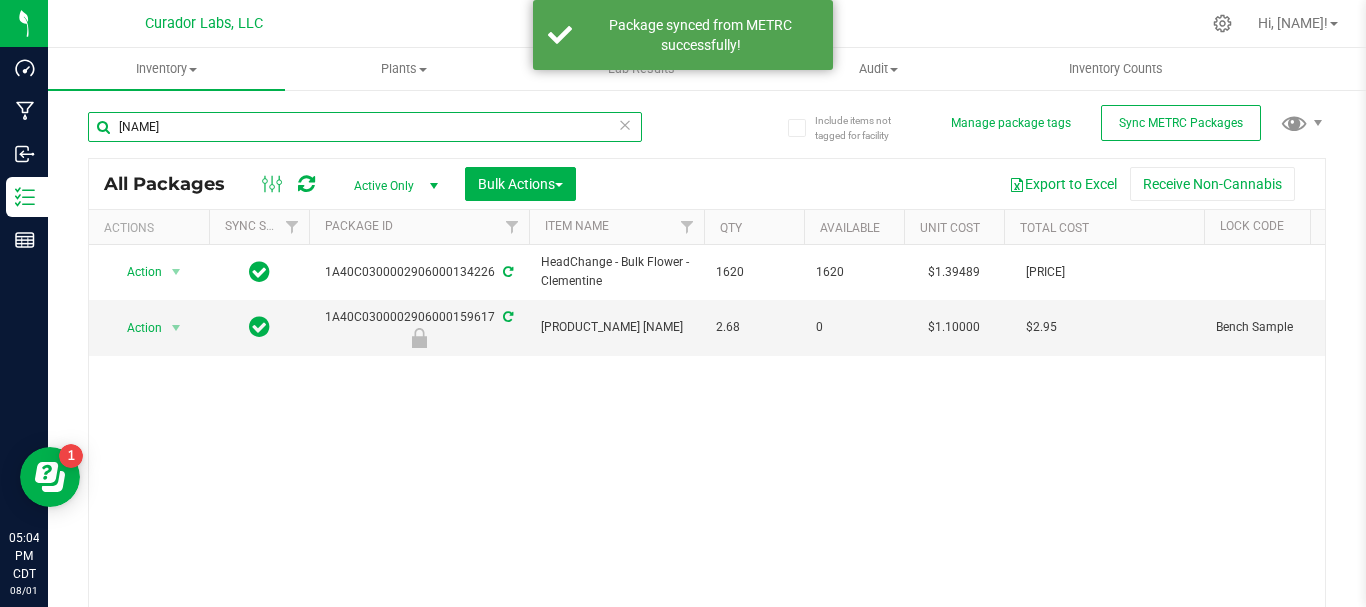 click on "[NAME]" at bounding box center [365, 127] 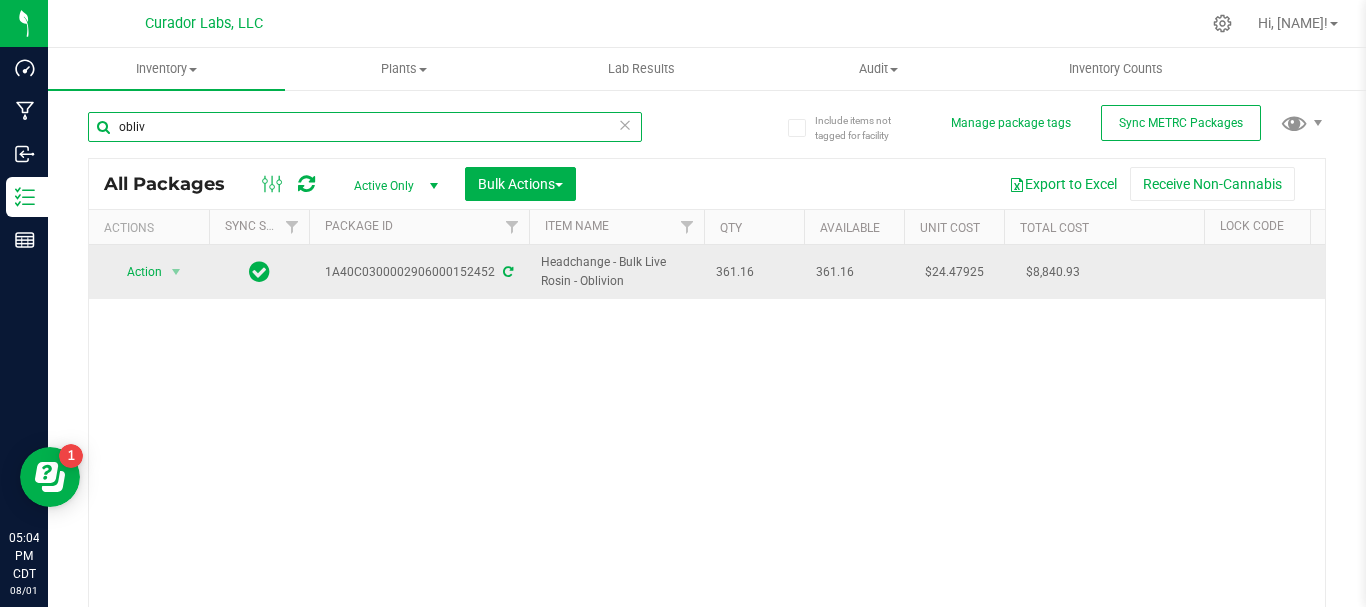 type on "obliv" 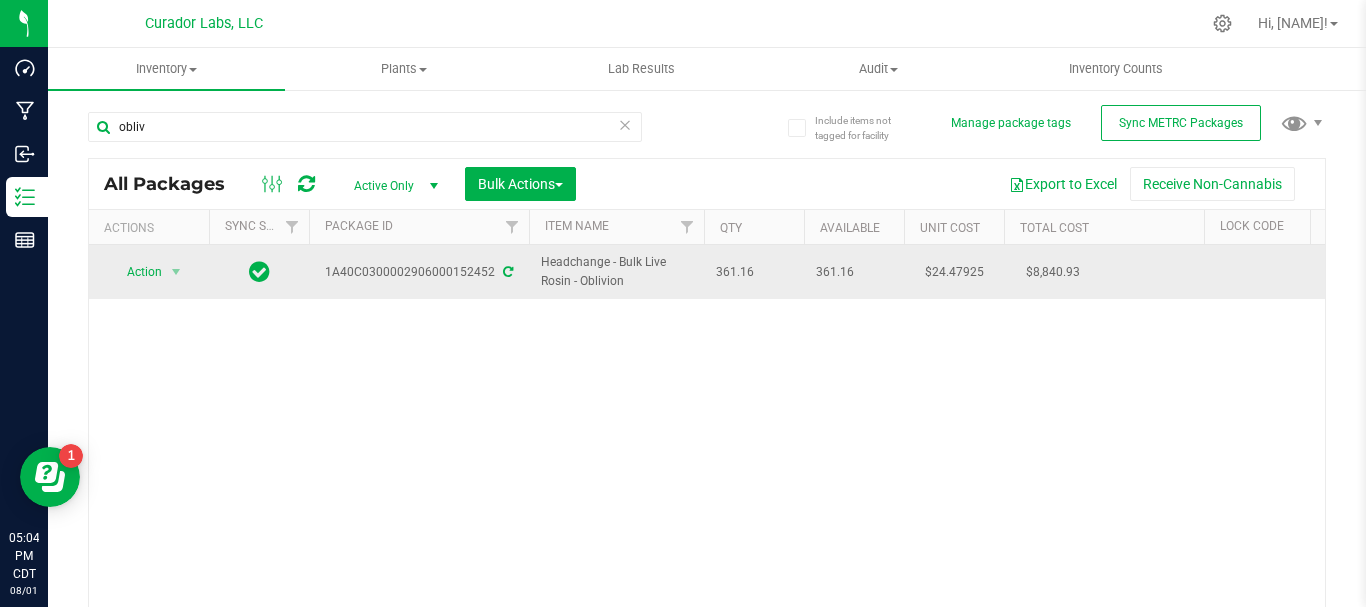 click at bounding box center [508, 272] 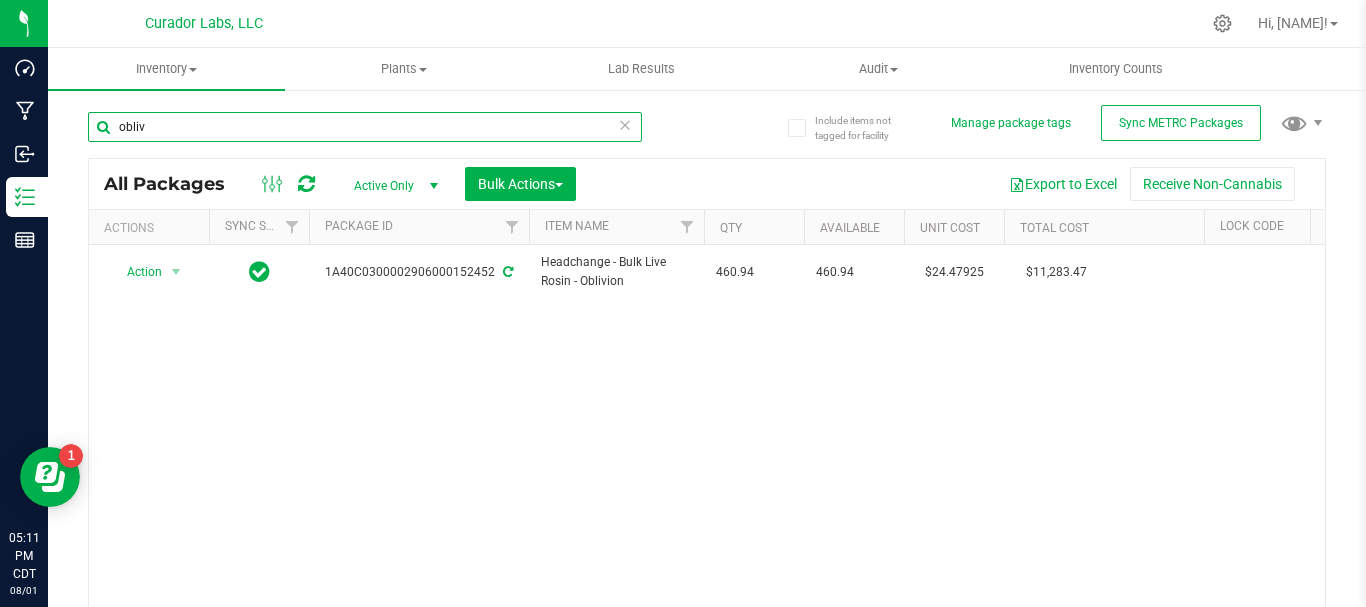 click on "obliv" at bounding box center [365, 127] 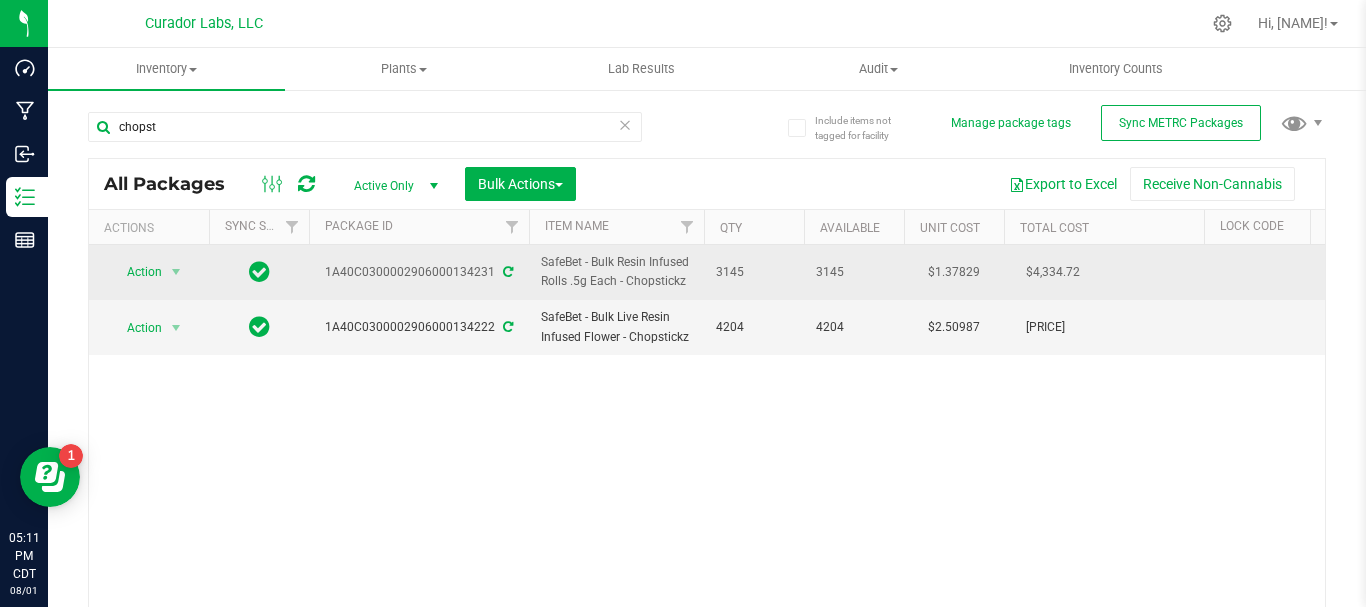 drag, startPoint x: 762, startPoint y: 265, endPoint x: 324, endPoint y: 267, distance: 438.00458 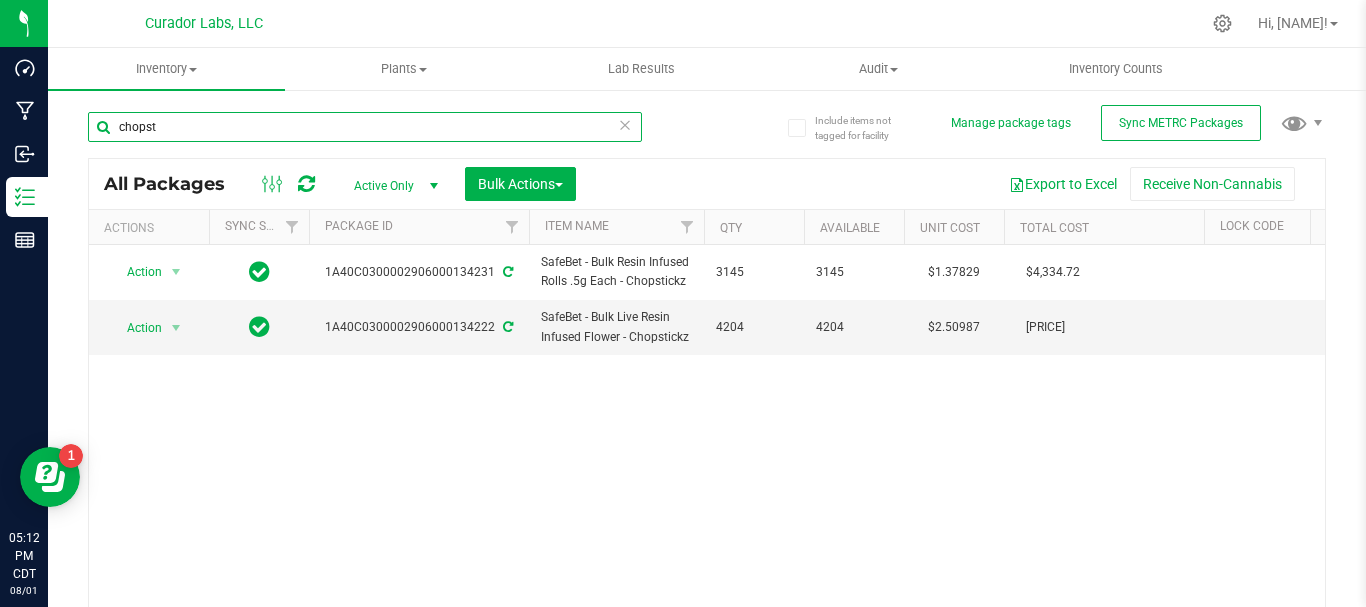 click on "chopst" at bounding box center (365, 127) 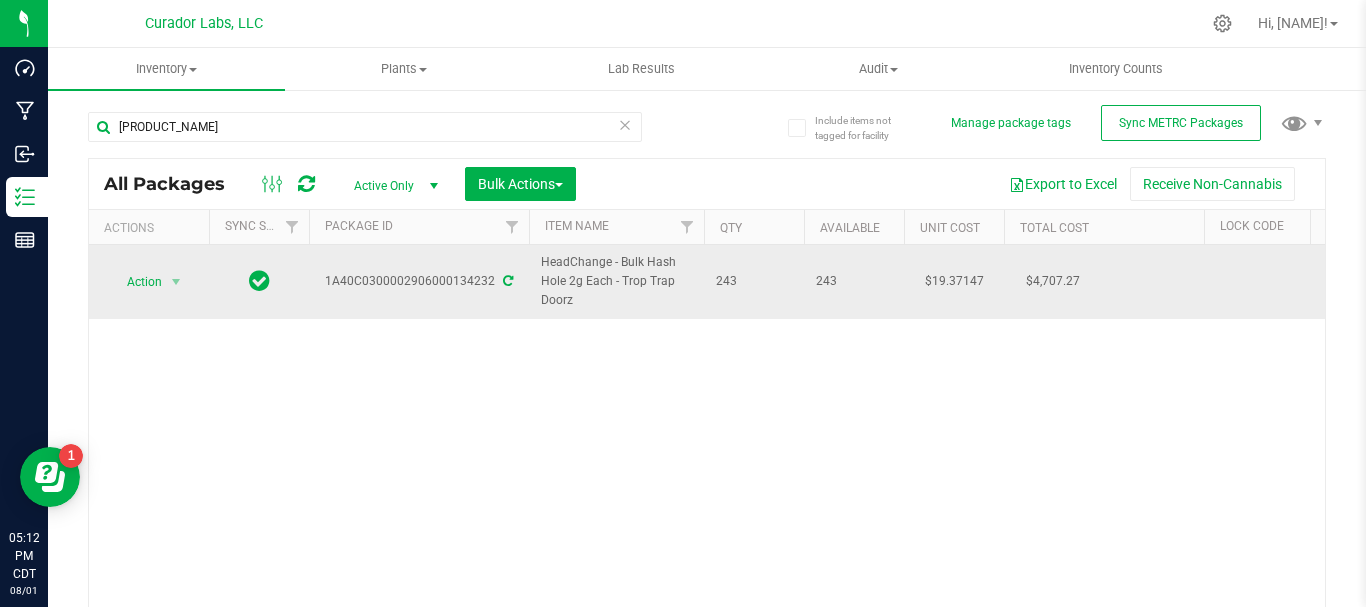drag, startPoint x: 752, startPoint y: 284, endPoint x: 312, endPoint y: 283, distance: 440.00113 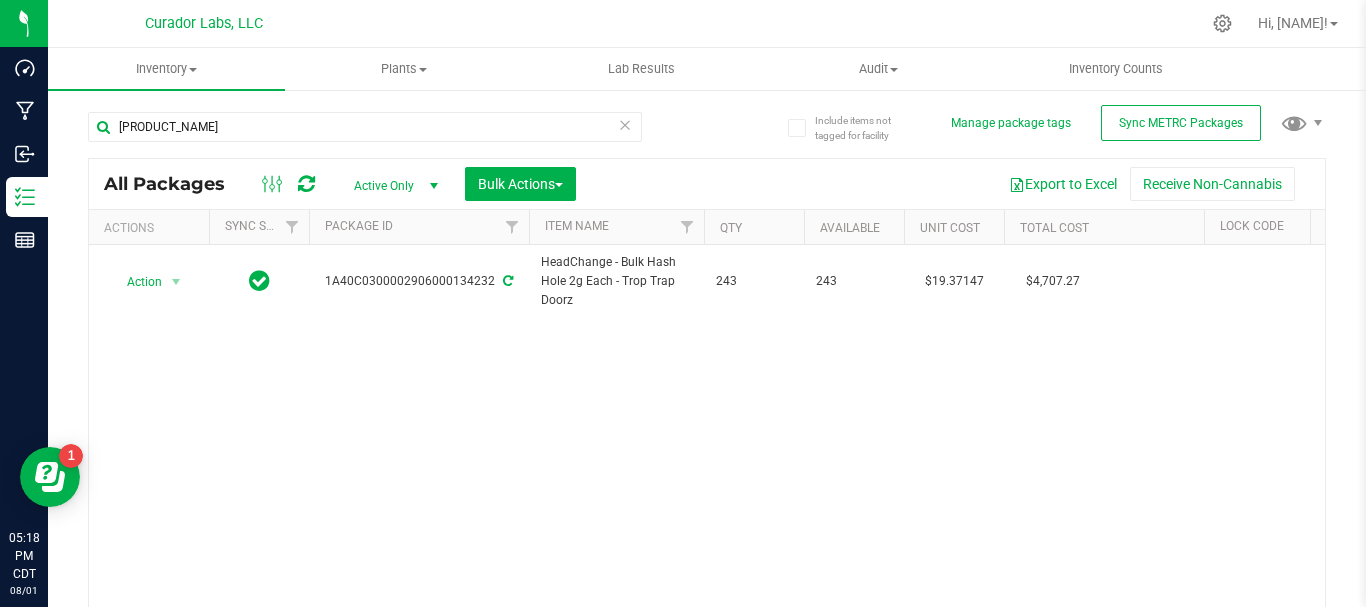 click on "Action Action Adjust qty Create package Edit attributes Global inventory Locate package Lock package Package audit log Print package label Record a lab result Retag package See history
[PRODUCT_CODE]
[PRODUCT_NAME]
[NUMBER]
[NUMBER]
$[NUMBER] $[NUMBER]
Each
(2 g ea.)
$[NUMBER]
[PRODUCT_CODE]
Created
[MONTH] [DAY], [YEAR] [HOUR]:[MINUTE]:[SECOND] [TIMEZONE]
[VERSION]" at bounding box center [707, 436] 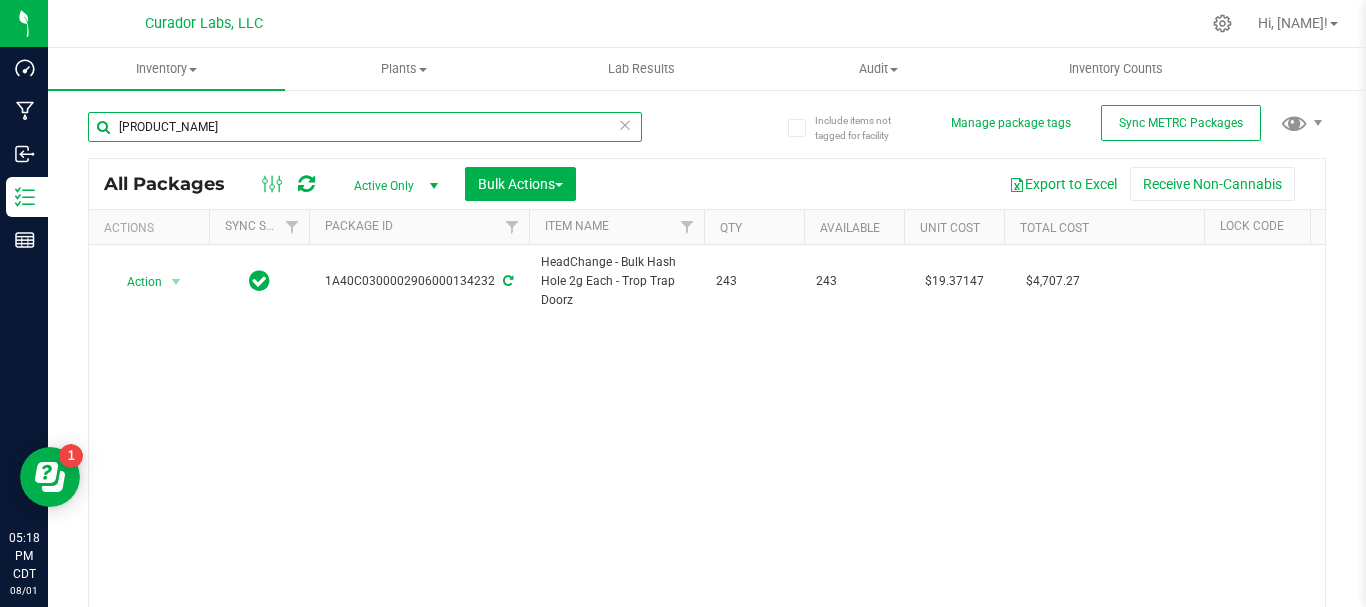 click on "[PRODUCT_NAME]" at bounding box center (365, 127) 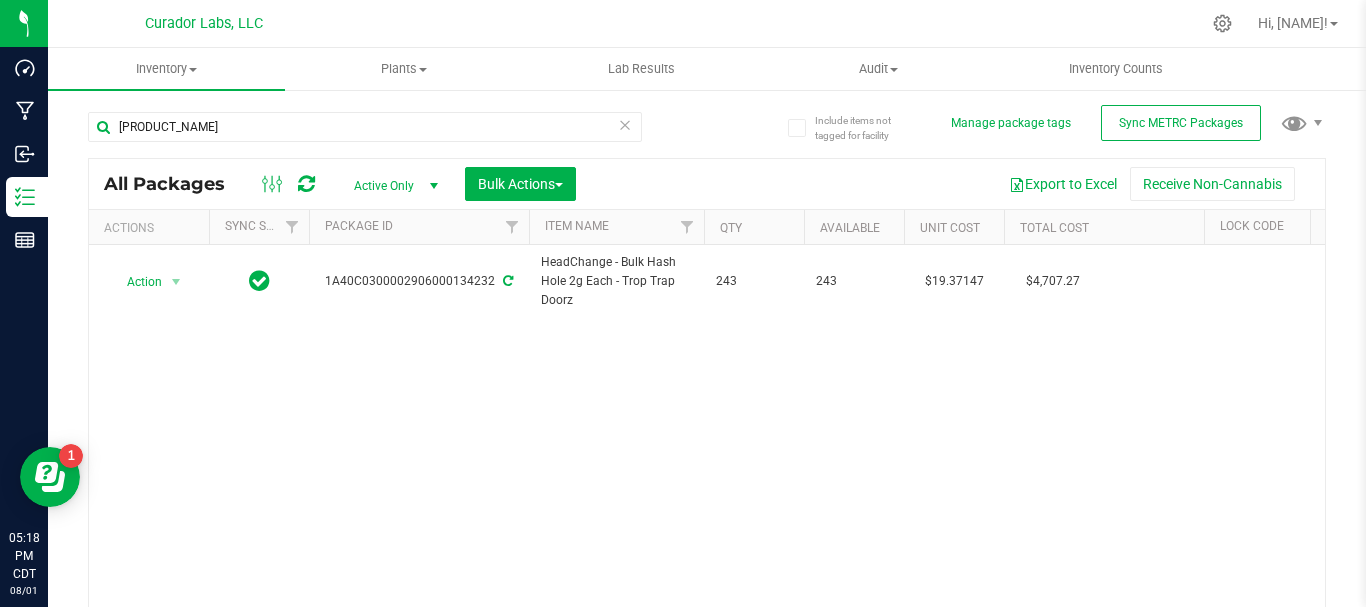 click on "Action Action Adjust qty Create package Edit attributes Global inventory Locate package Lock package Package audit log Print package label Record a lab result Retag package See history
[PRODUCT_CODE]
[PRODUCT_NAME]
[NUMBER]
[NUMBER]
$[NUMBER] $[NUMBER]
Each
(2 g ea.)
$[NUMBER]
[PRODUCT_CODE]
Created
[MONTH] [DAY], [YEAR] [HOUR]:[MINUTE]:[SECOND] [TIMEZONE]
[VERSION]" at bounding box center [707, 436] 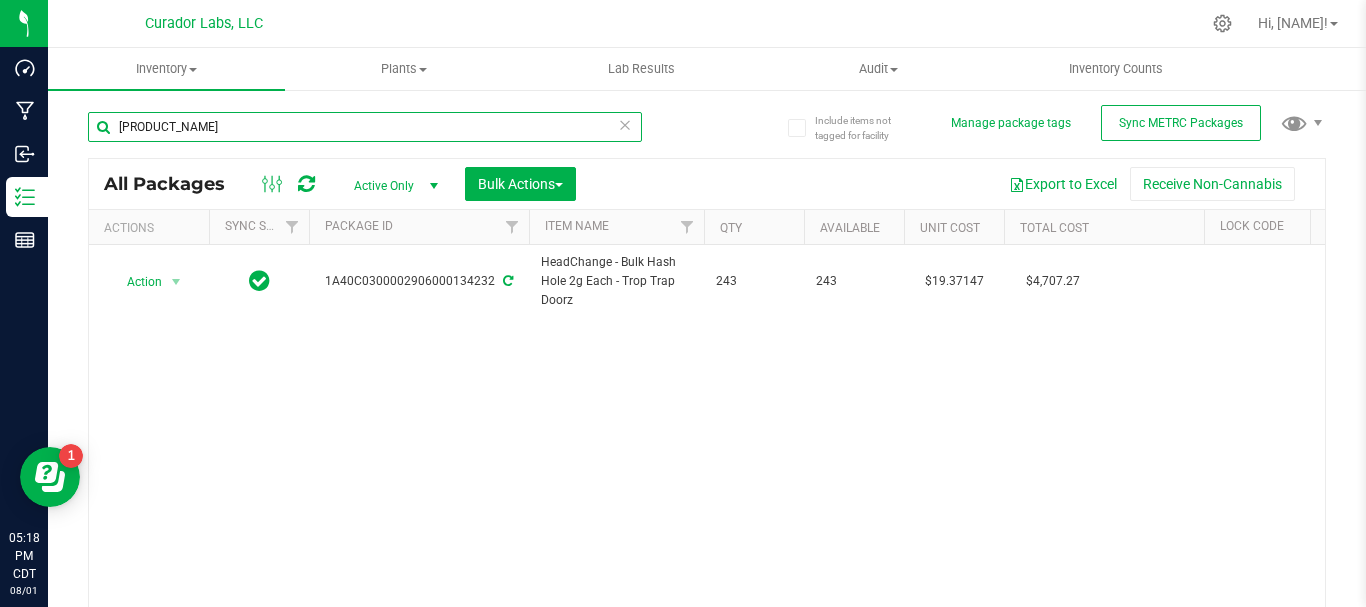 click on "[PRODUCT_NAME]" at bounding box center (365, 127) 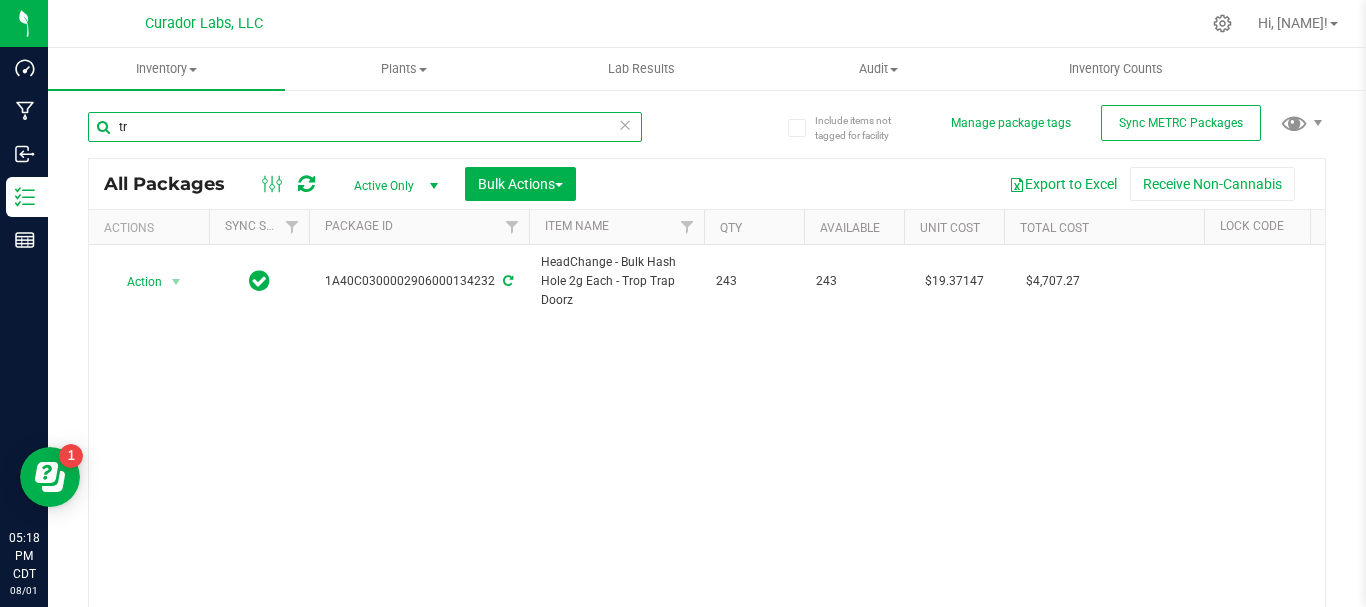 type on "t" 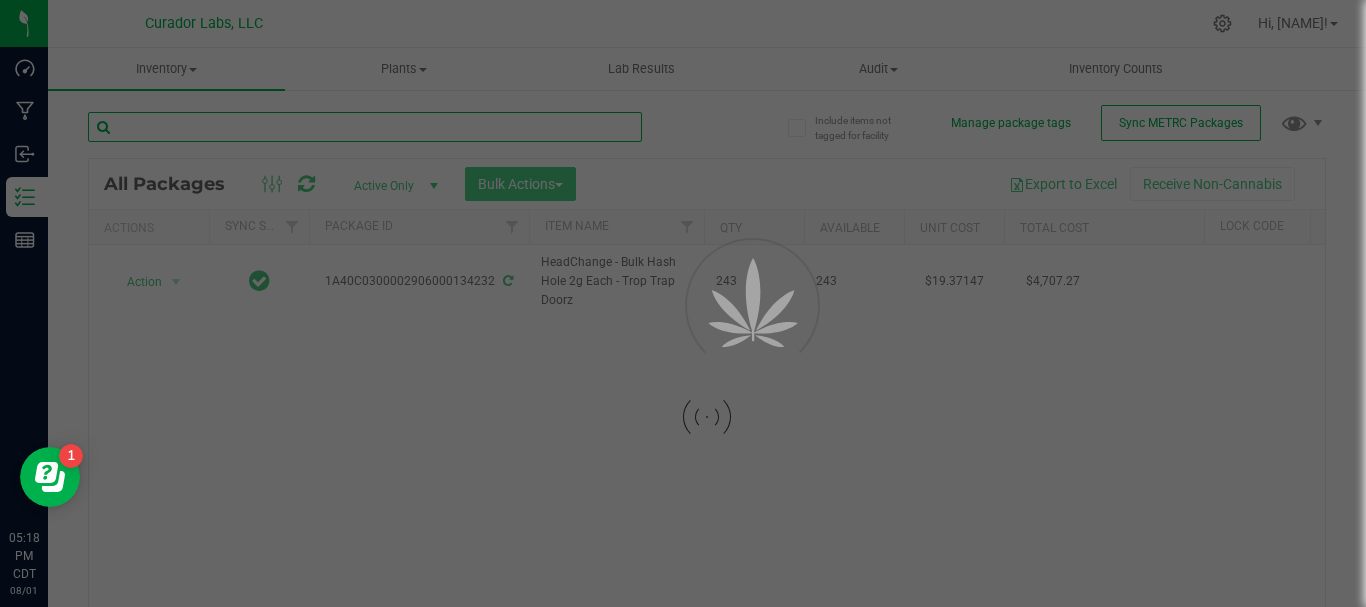 type 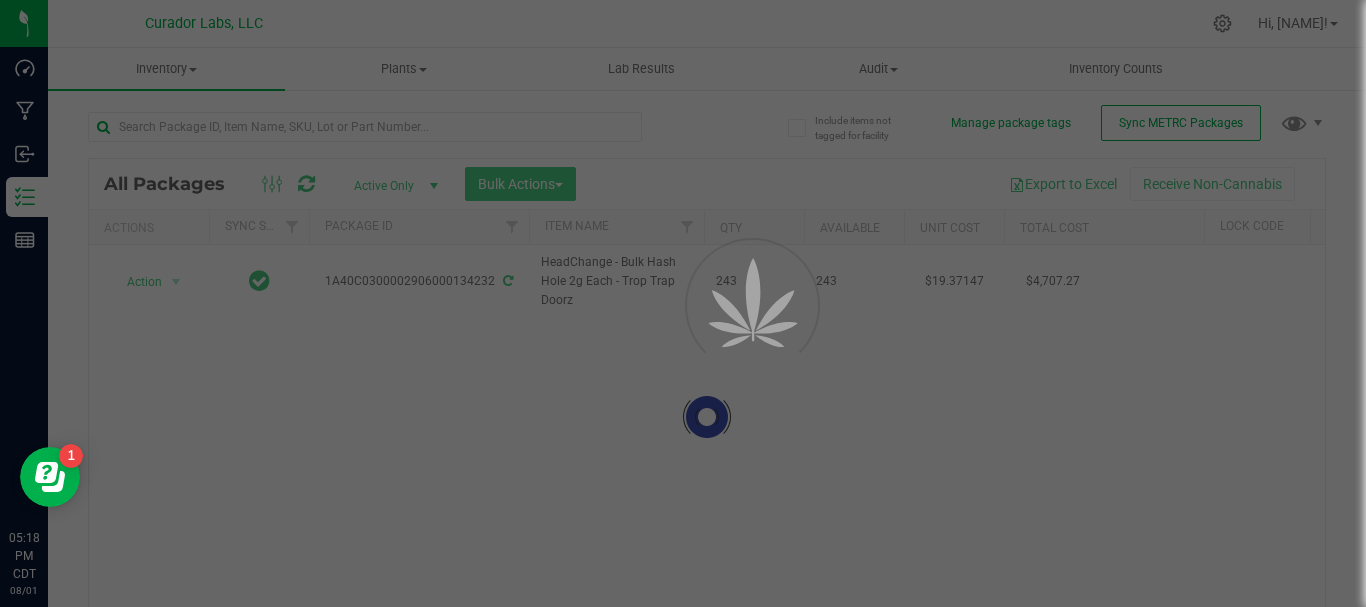 click at bounding box center (707, 417) 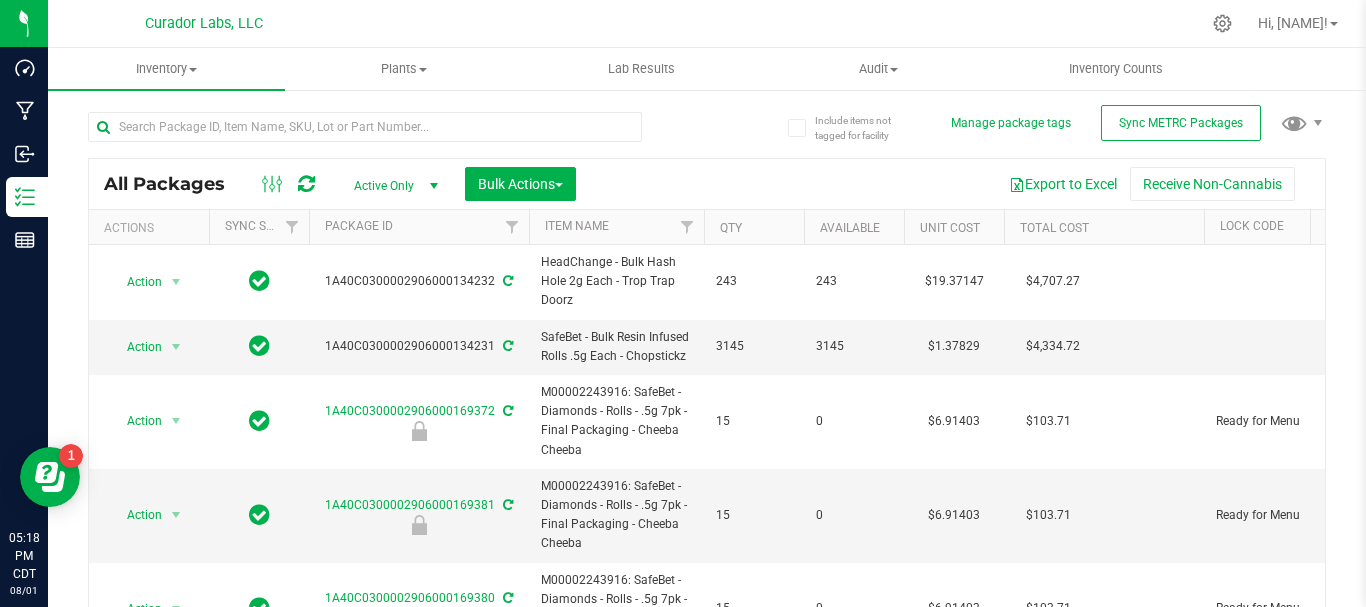 click at bounding box center [529, 227] 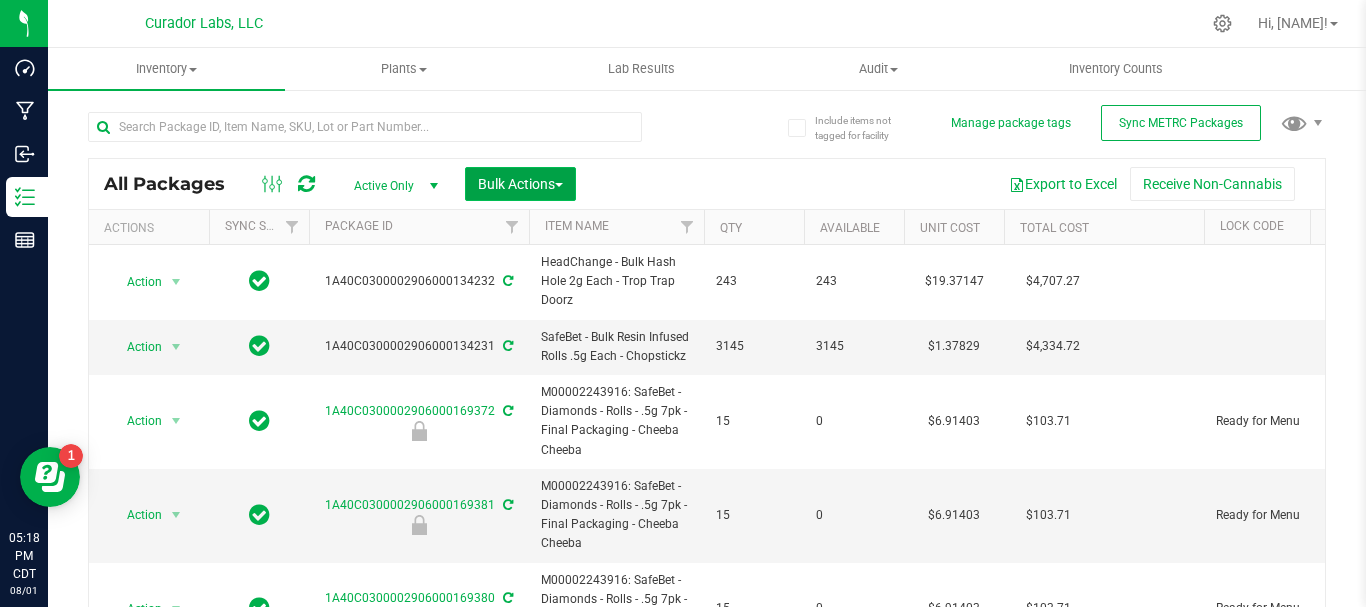 click on "Bulk Actions" at bounding box center [520, 184] 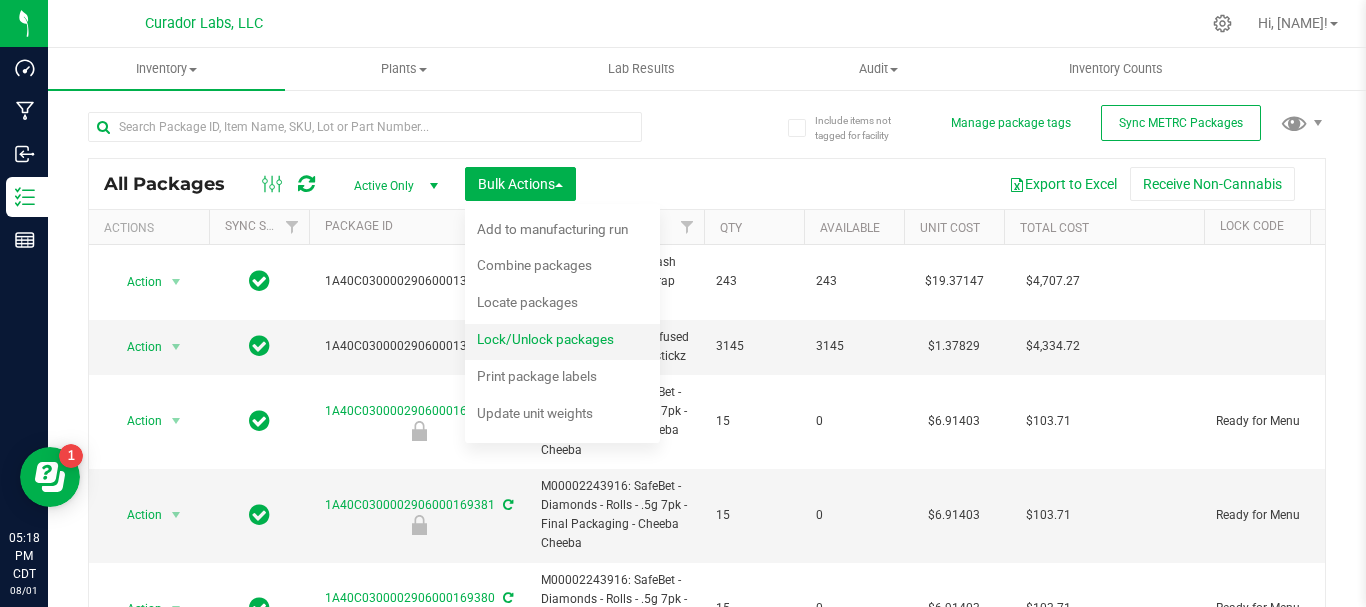 click on "Lock/Unlock packages" at bounding box center (545, 339) 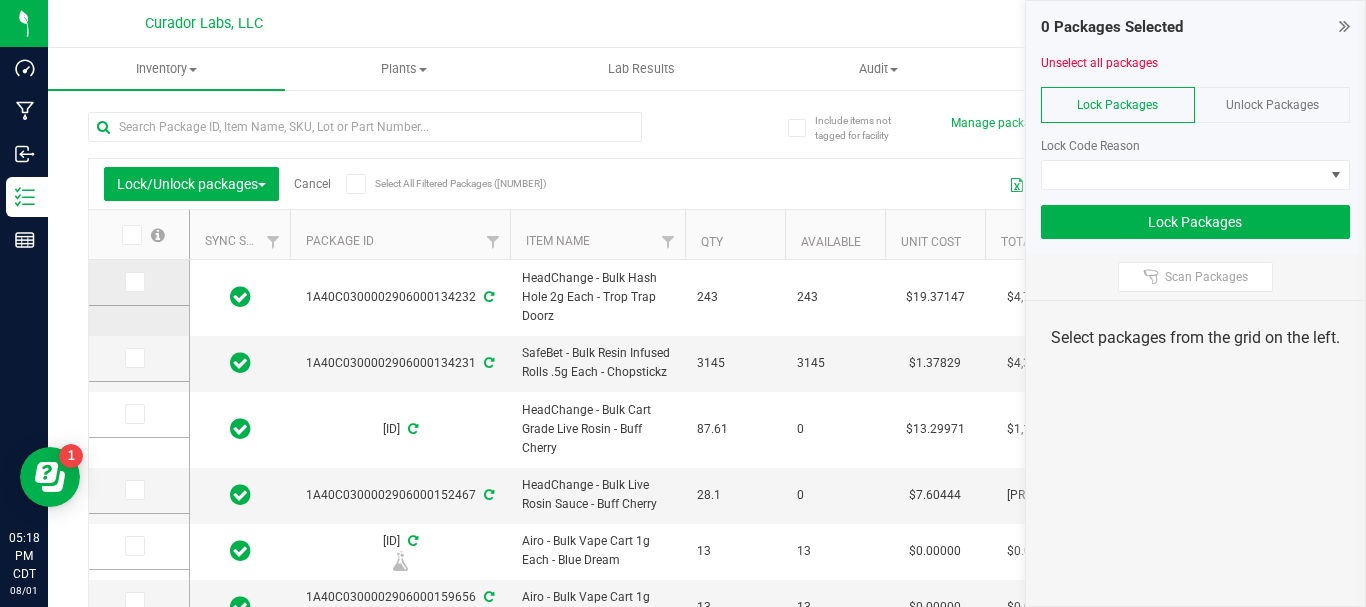 click at bounding box center (133, 282) 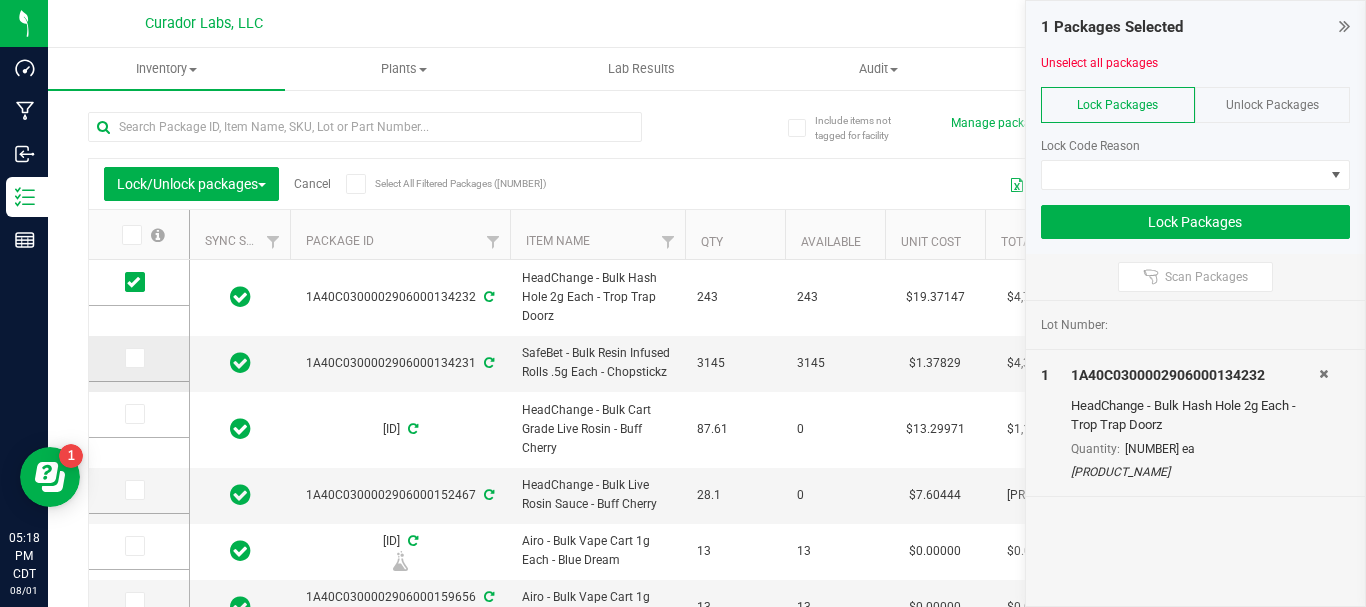click at bounding box center [133, 358] 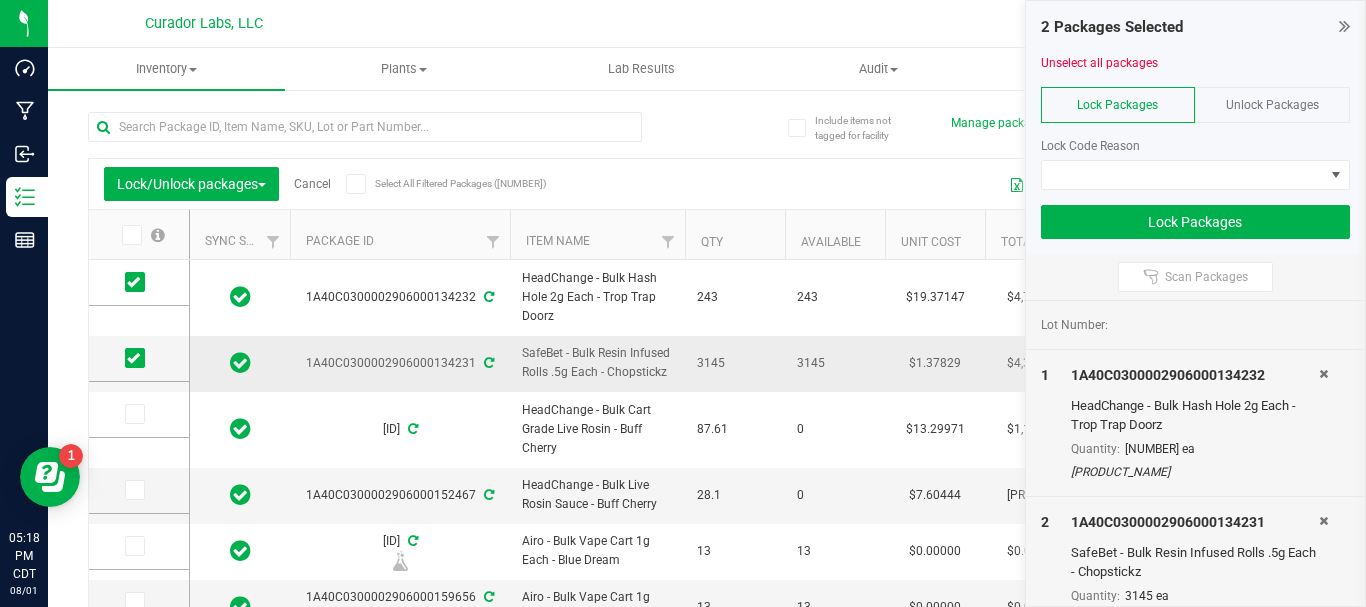 scroll, scrollTop: 127, scrollLeft: 0, axis: vertical 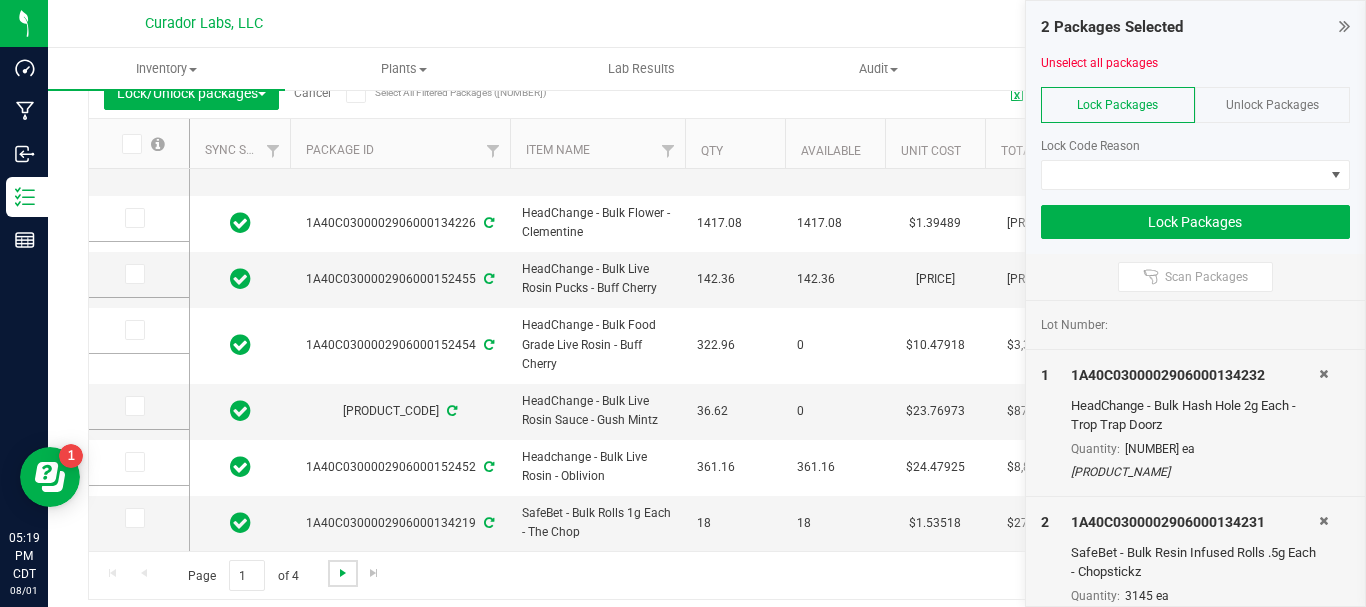 click at bounding box center (343, 573) 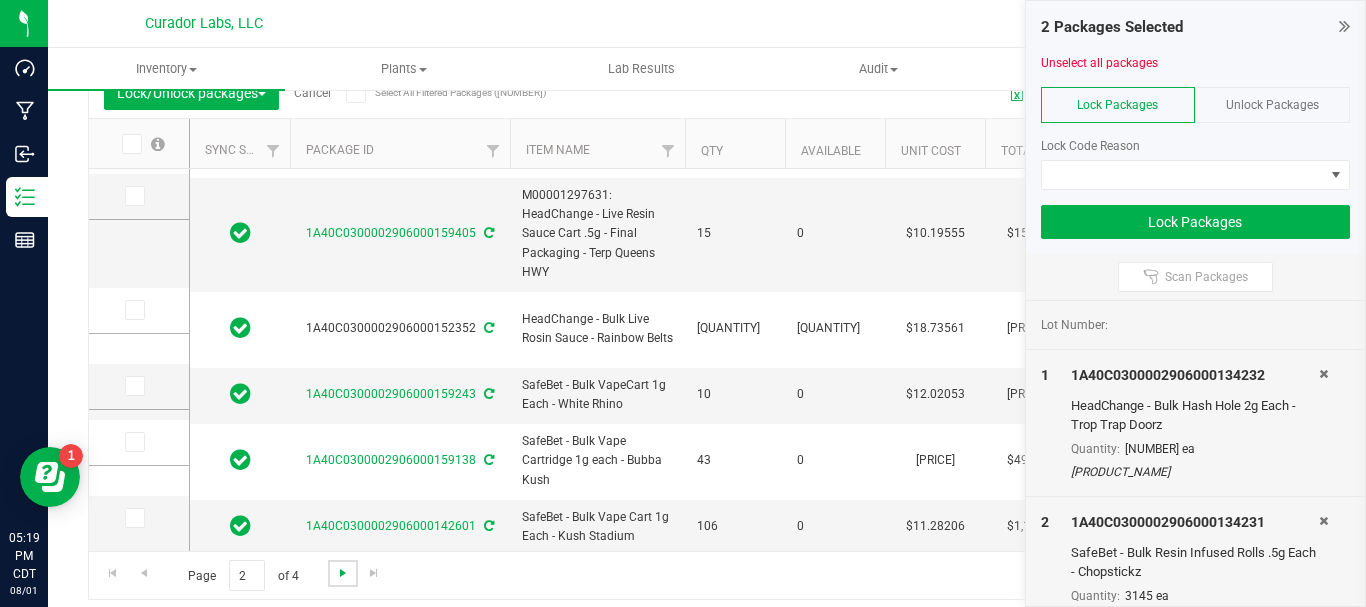 click at bounding box center [343, 573] 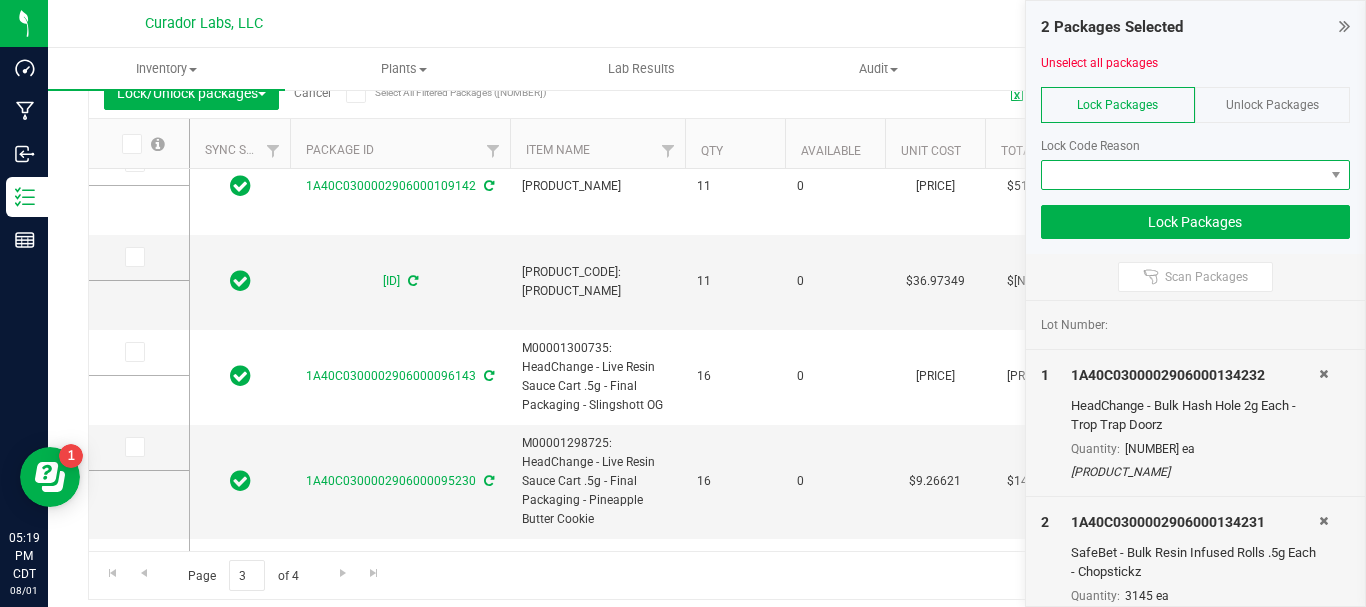 click at bounding box center (1183, 175) 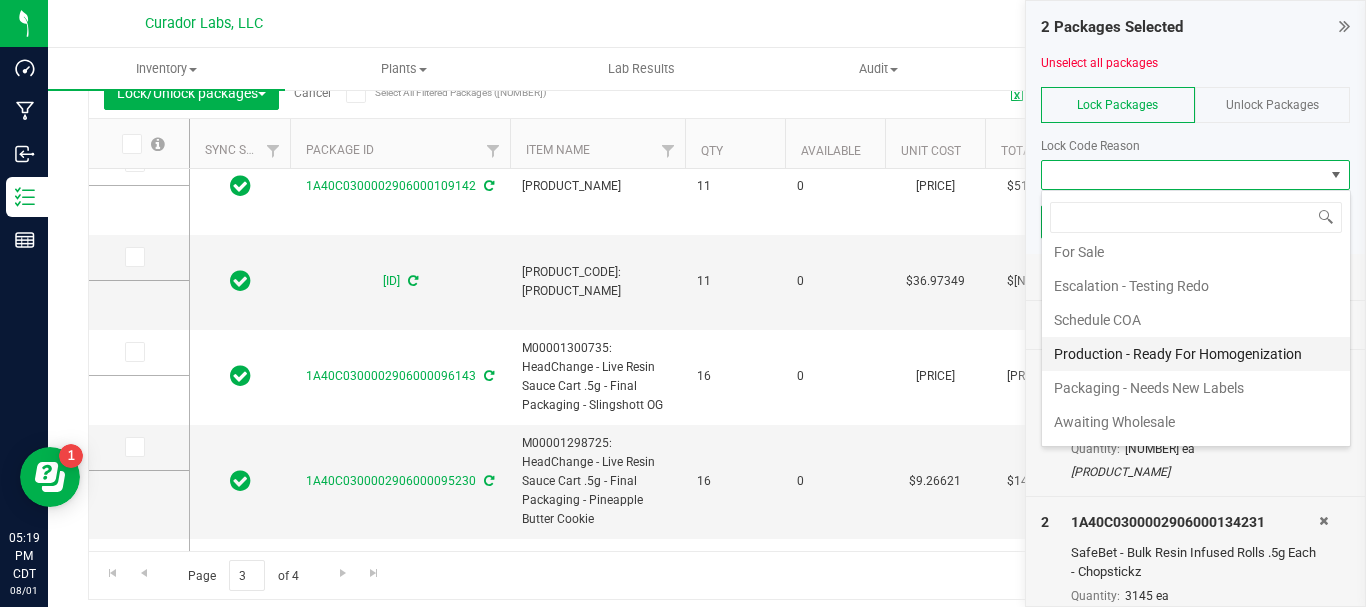 click on "Production - Ready For Homogenization" at bounding box center (1196, 354) 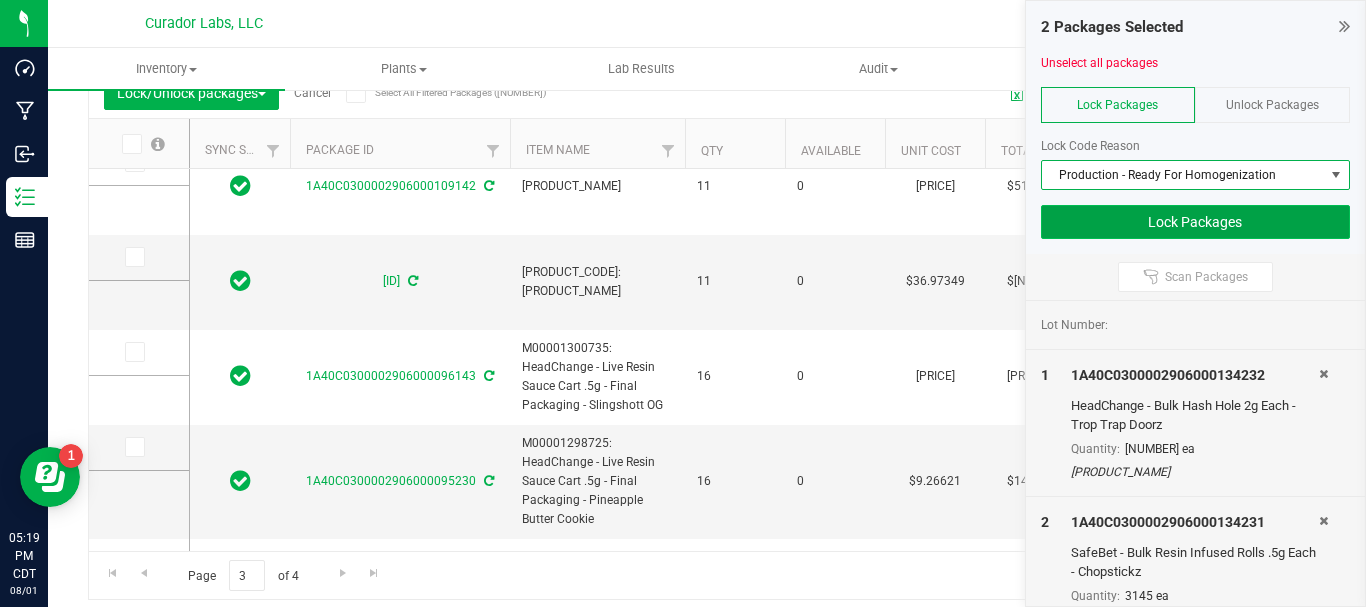click on "Lock Packages" at bounding box center (1196, 222) 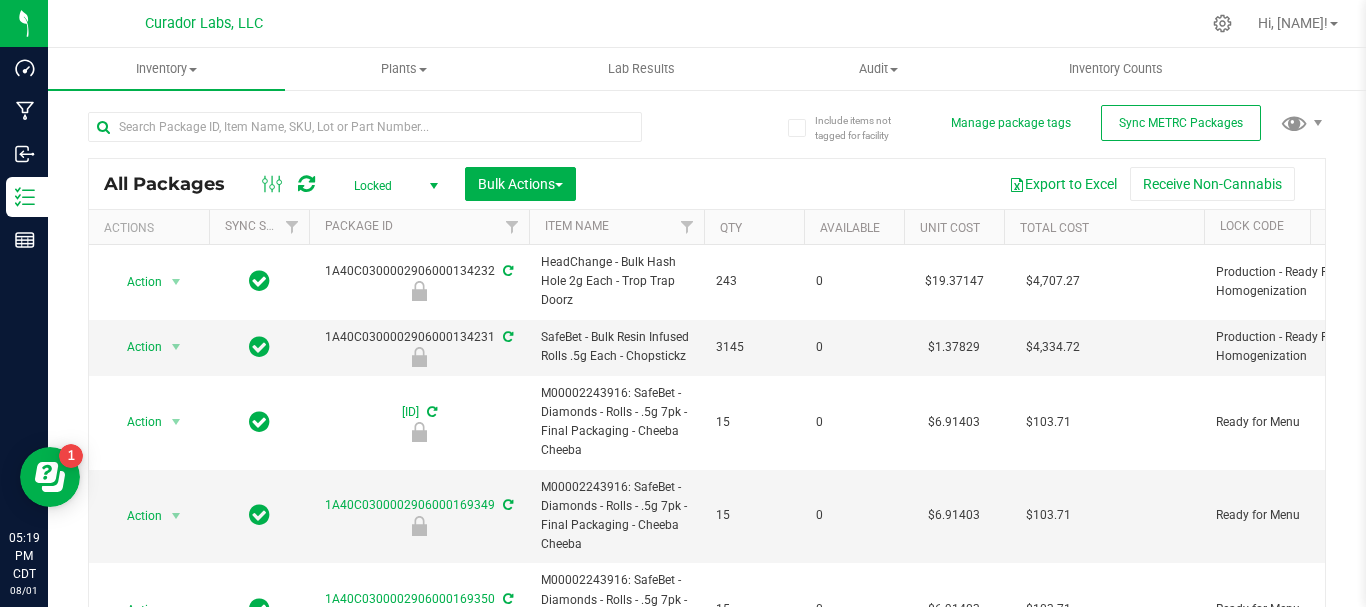 click on "Locked" at bounding box center [392, 186] 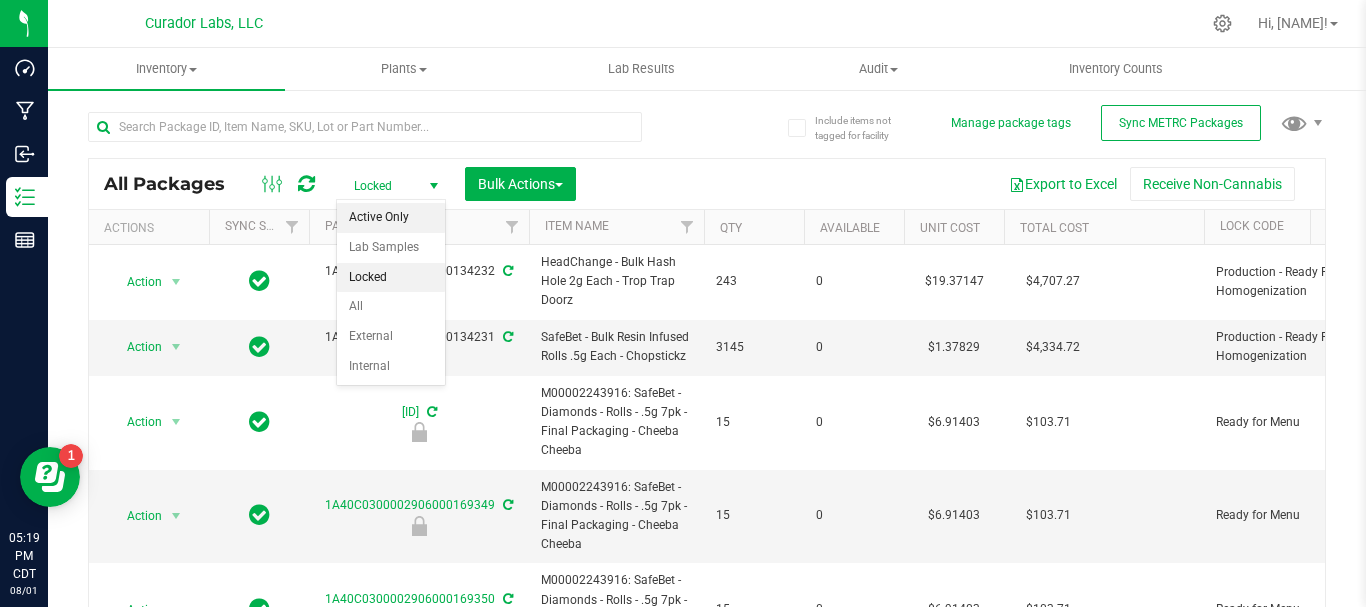 click on "Active Only" at bounding box center [391, 218] 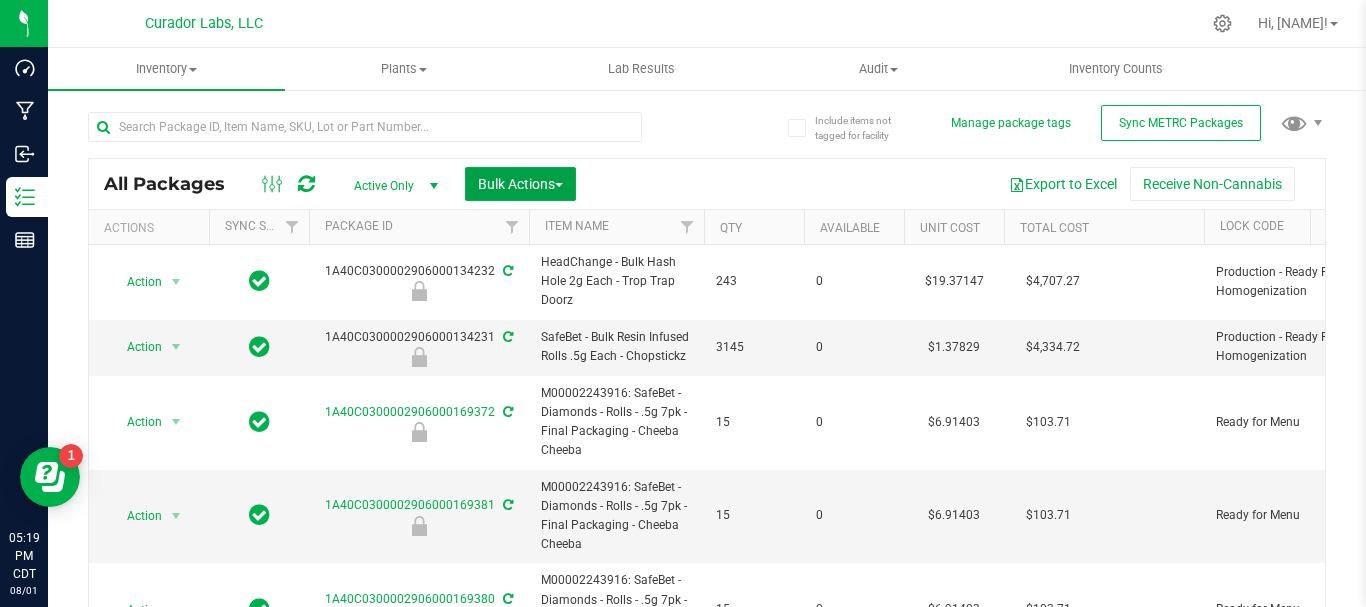 click on "Bulk Actions" at bounding box center [520, 184] 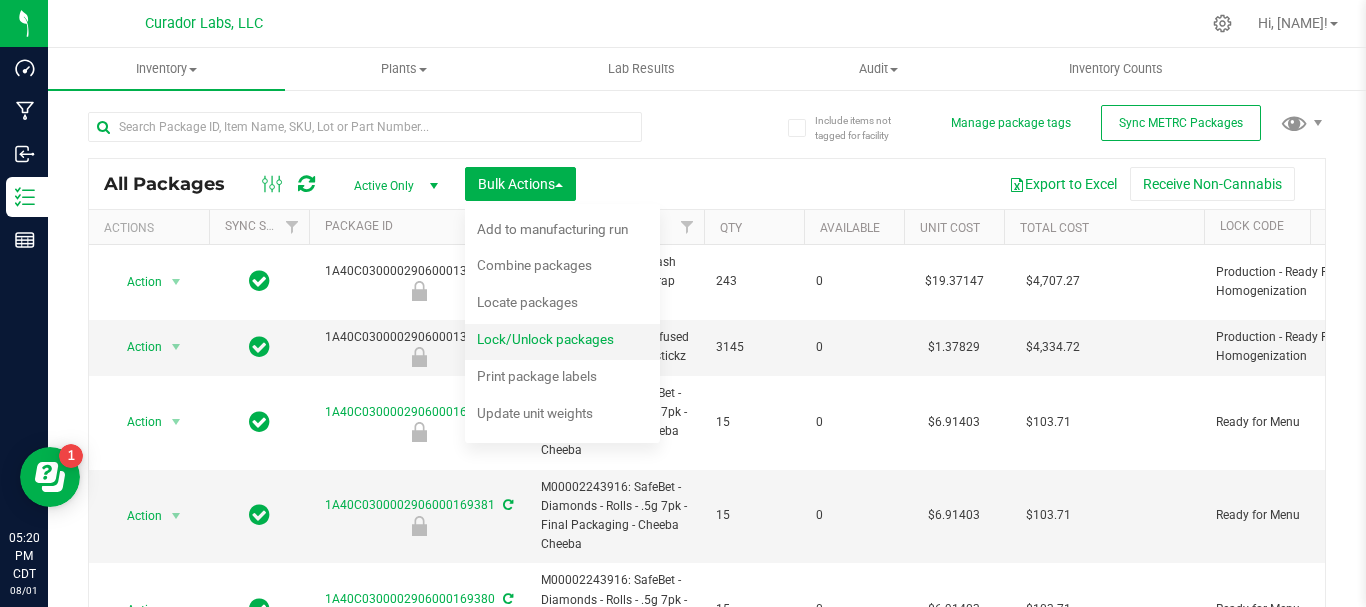 click on "Lock/Unlock packages" at bounding box center (545, 339) 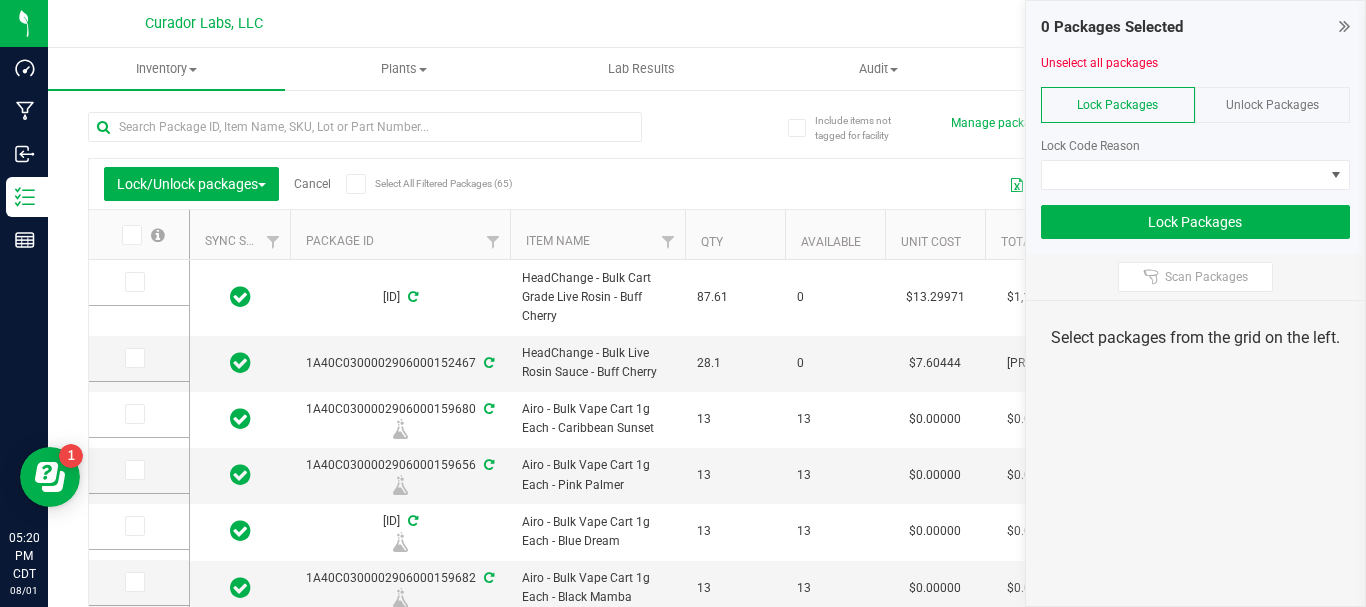 type on "[DATE]" 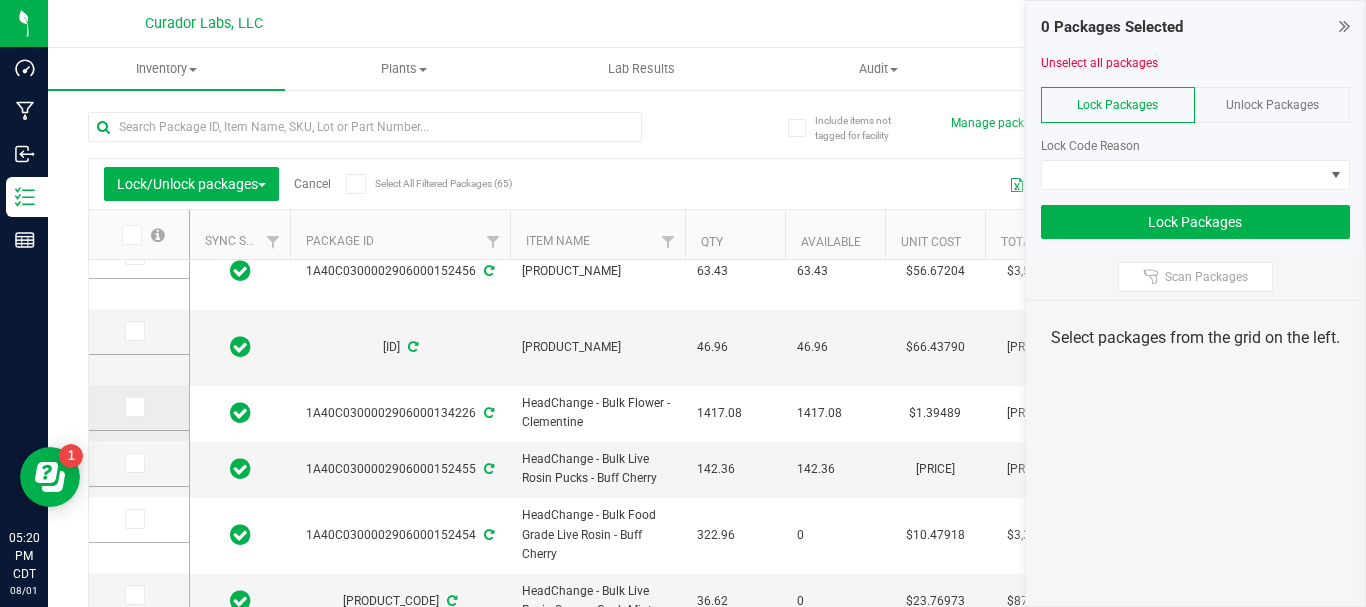 click at bounding box center [133, 407] 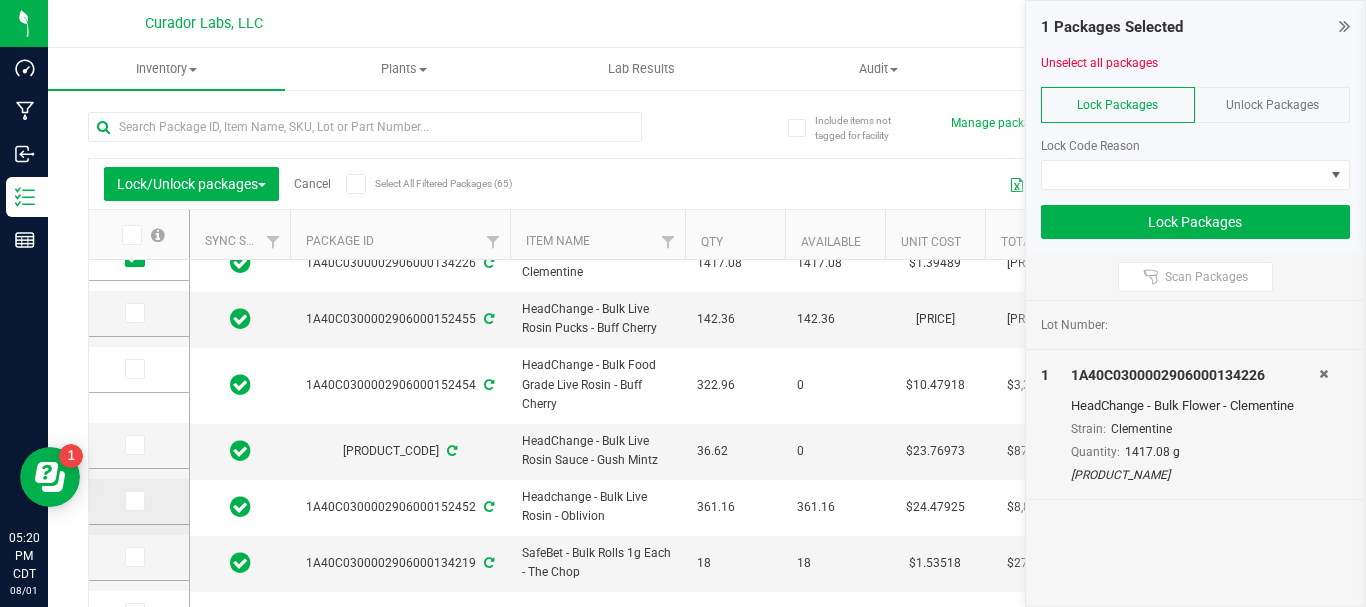 click at bounding box center (133, 501) 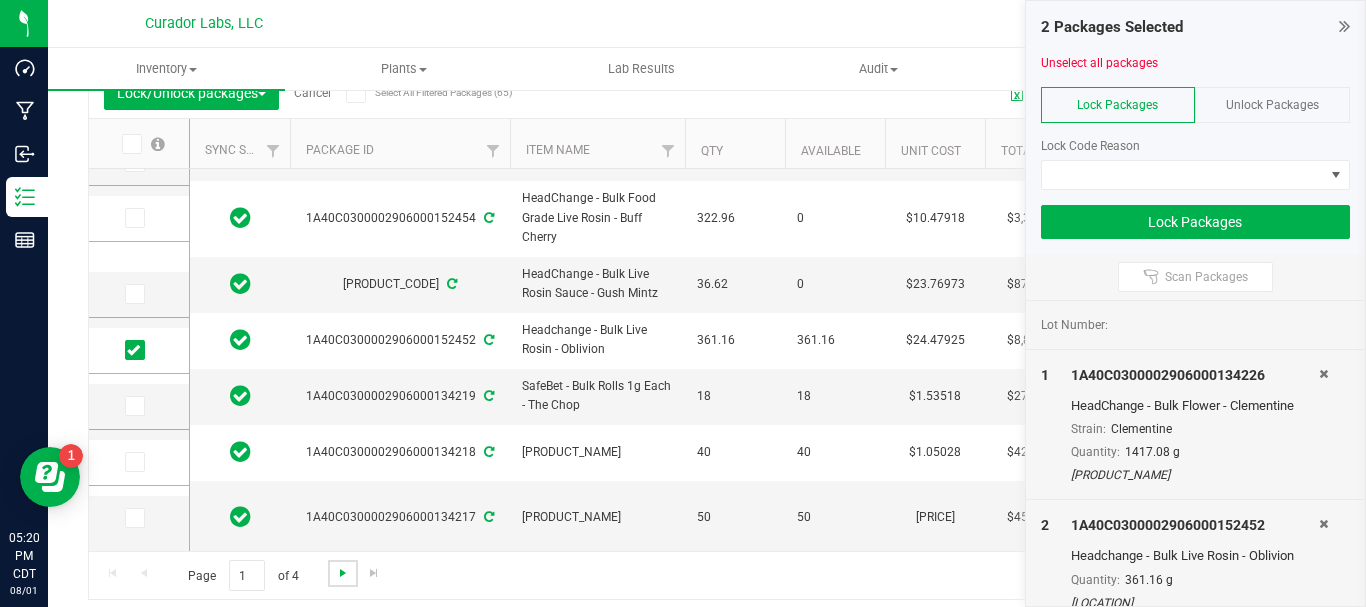 click at bounding box center [343, 573] 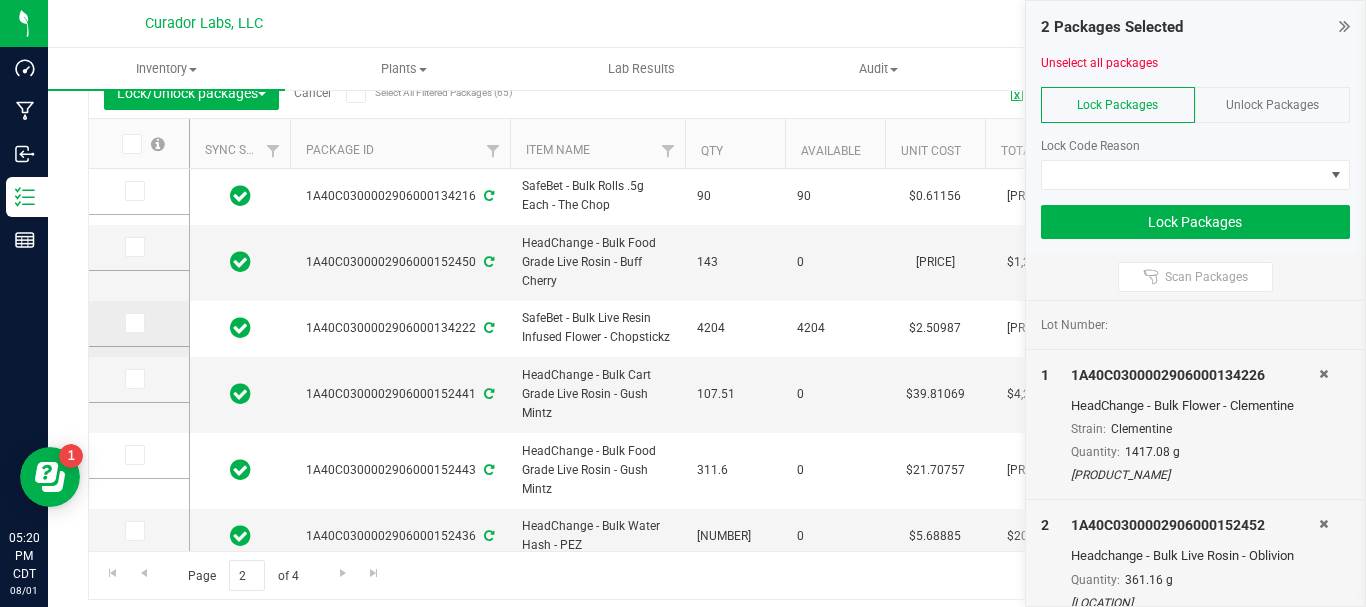 click at bounding box center [133, 323] 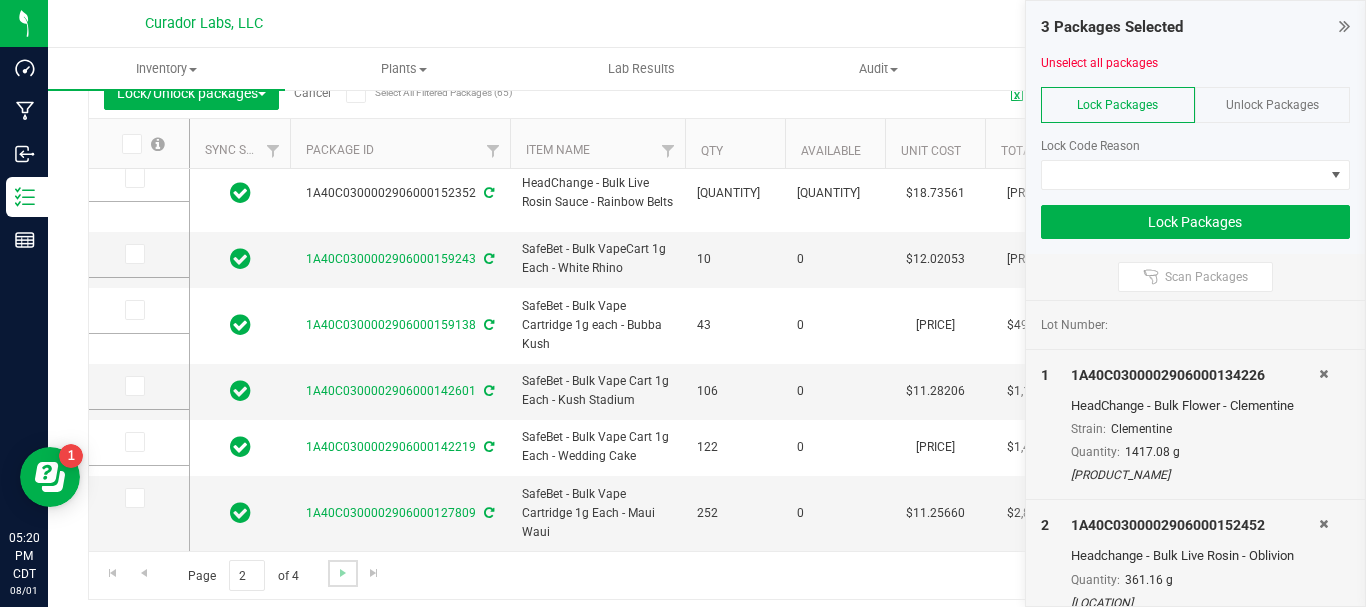click at bounding box center [342, 573] 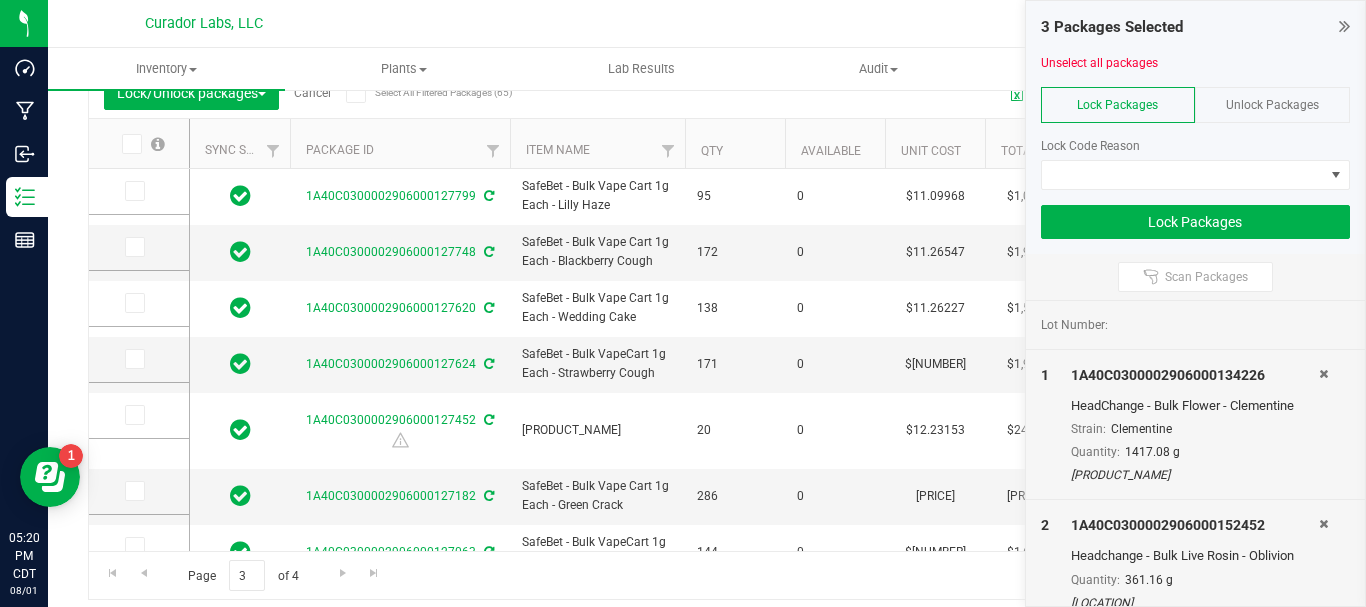click on "[PAGE_INFO]" at bounding box center (707, 575) 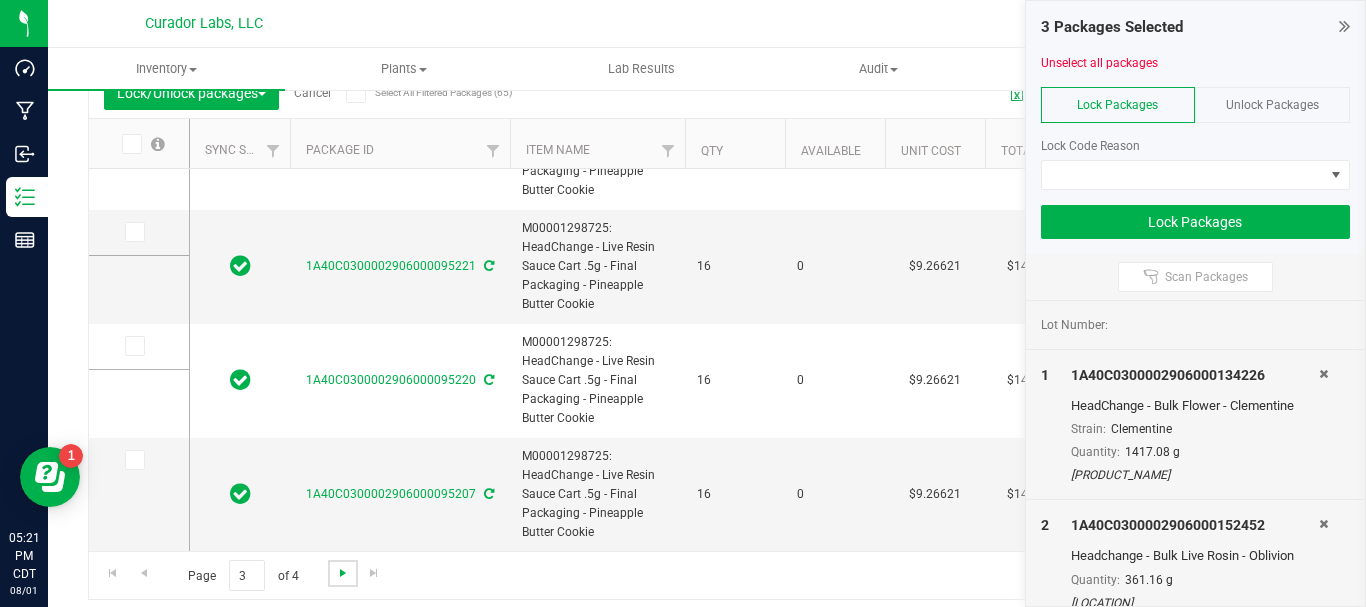 click at bounding box center [343, 573] 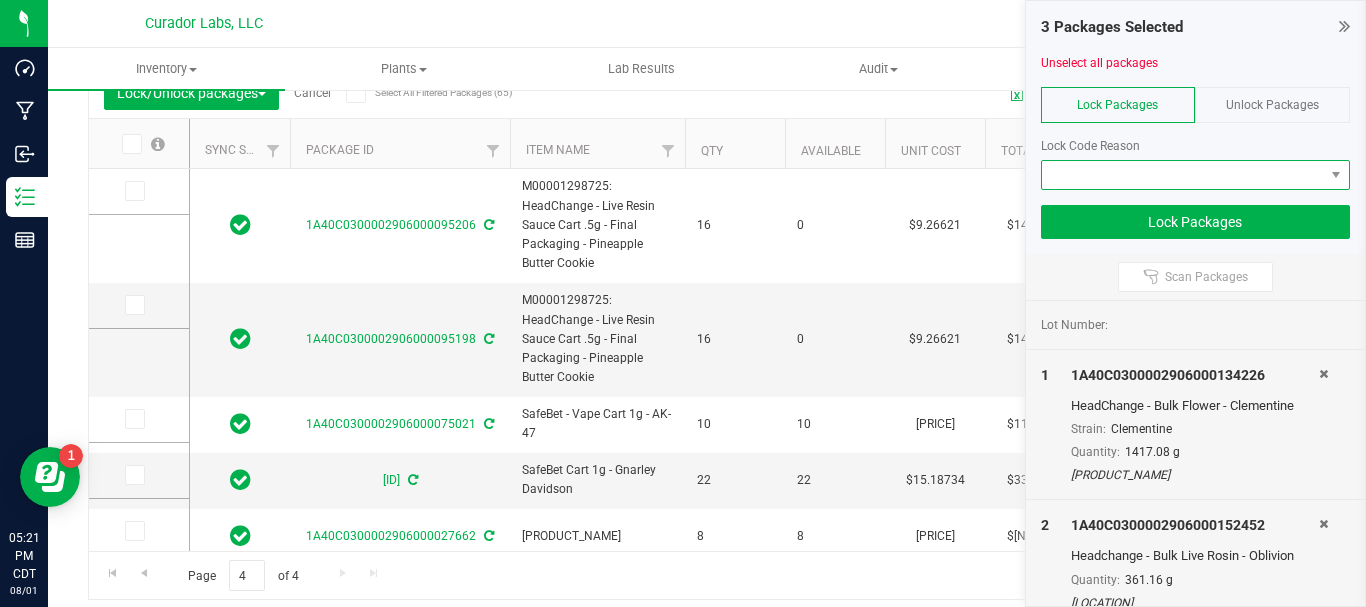 click at bounding box center (1183, 175) 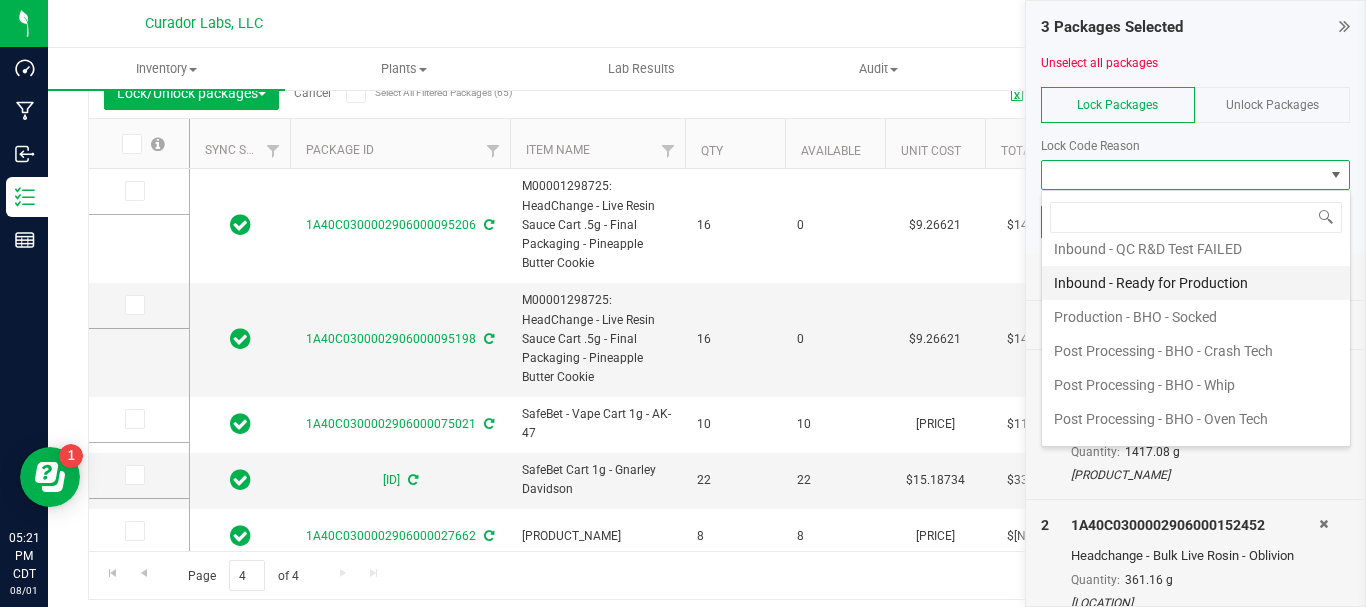 click on "Inbound - Ready for Production" at bounding box center (1196, 283) 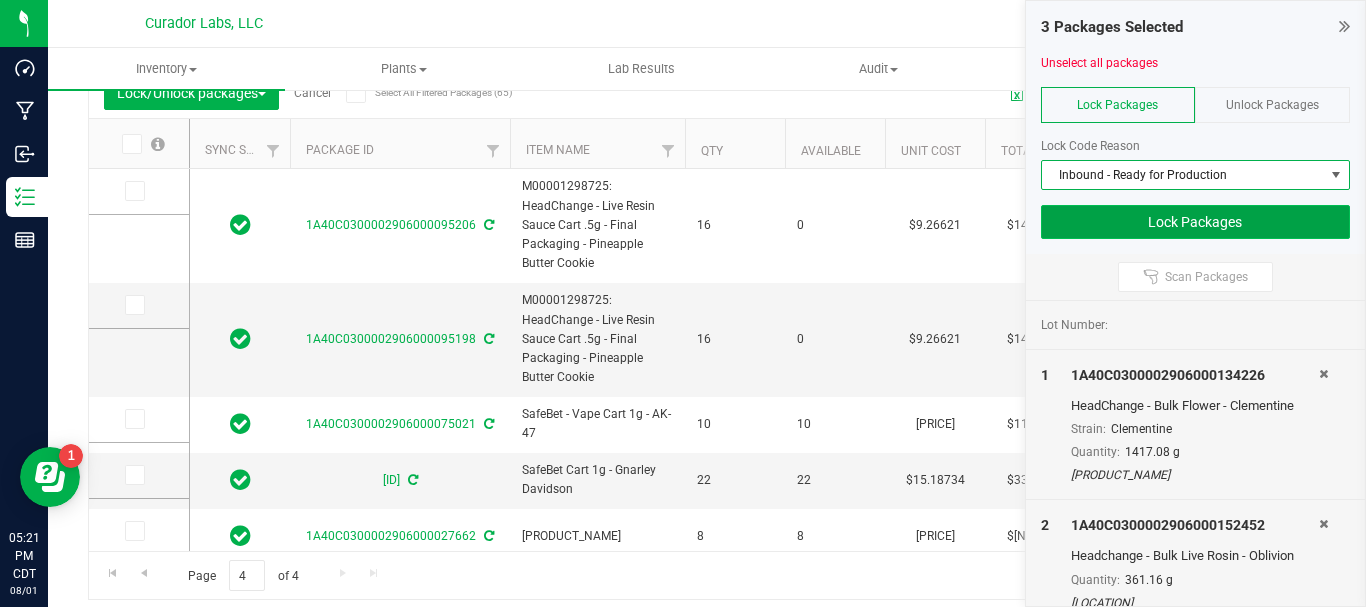 click on "Lock Packages" at bounding box center (1196, 222) 